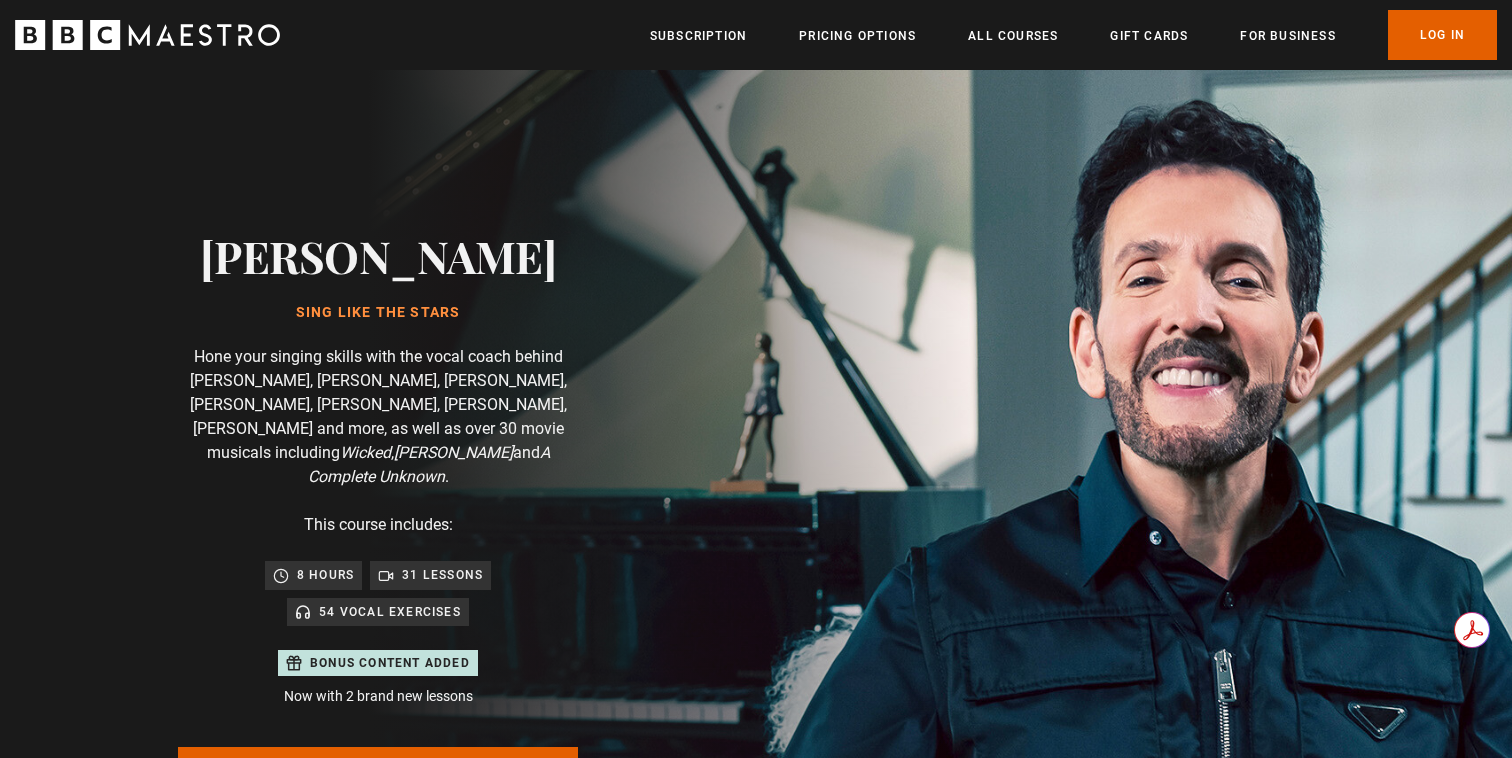 scroll, scrollTop: 0, scrollLeft: 0, axis: both 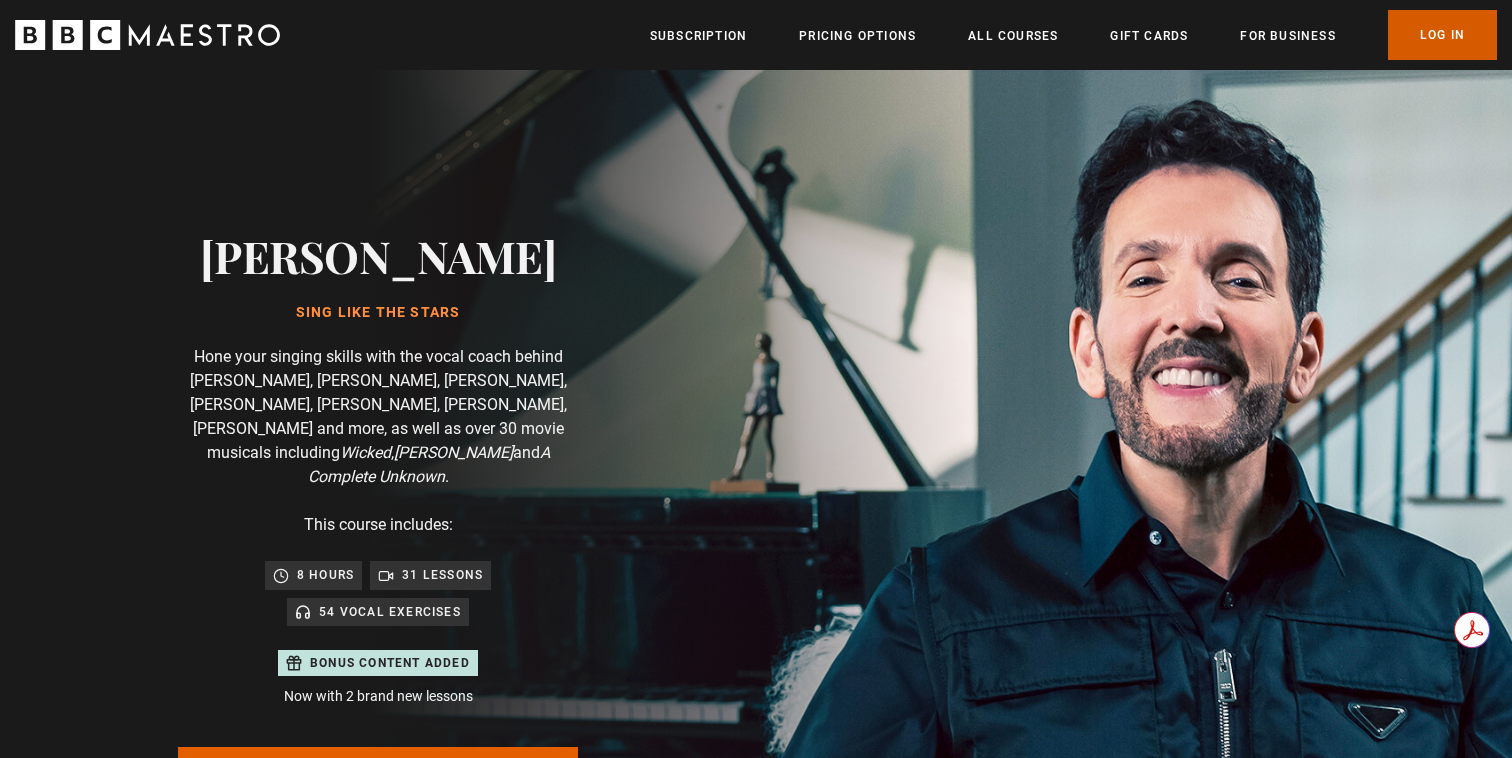 click on "Log In" at bounding box center [1442, 35] 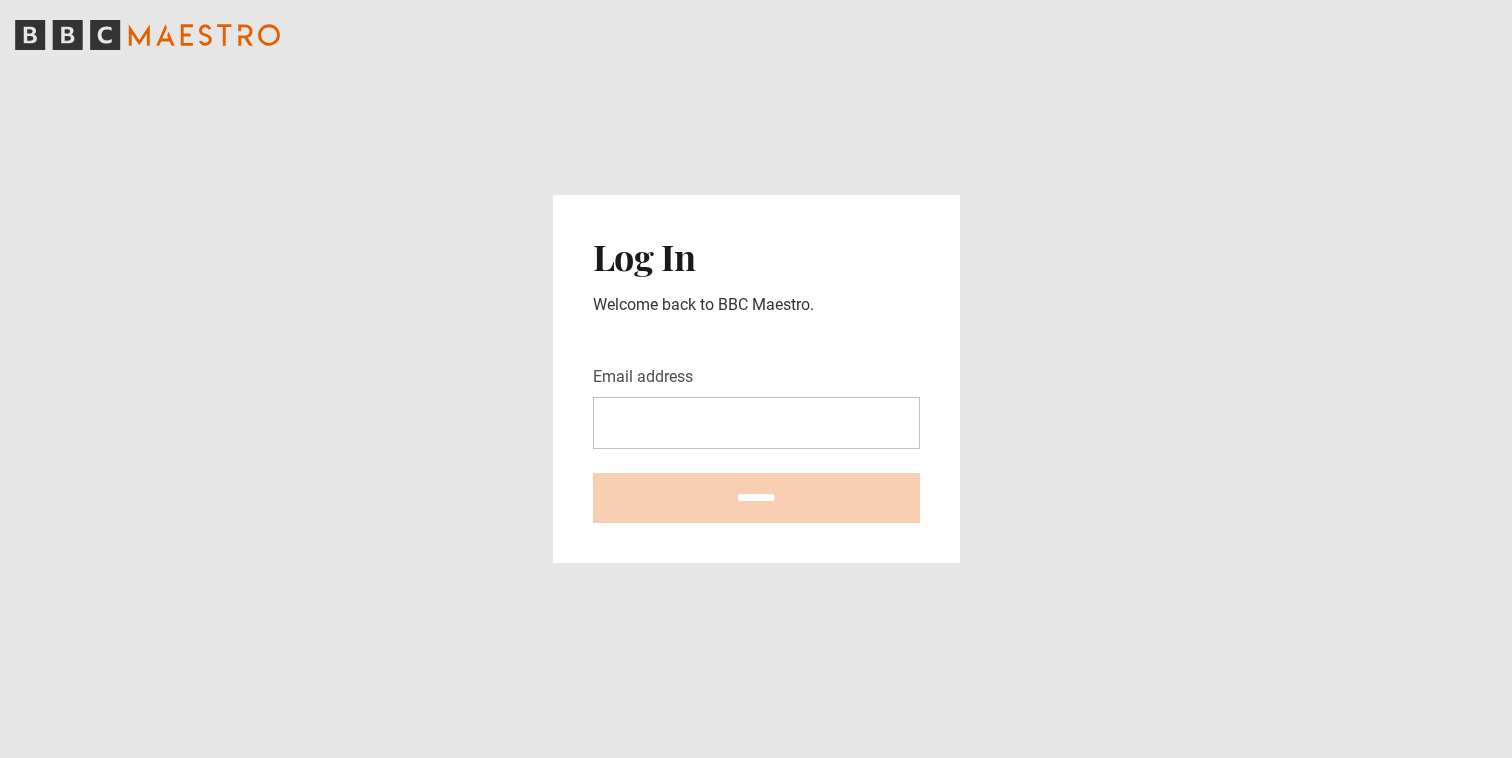 scroll, scrollTop: 0, scrollLeft: 0, axis: both 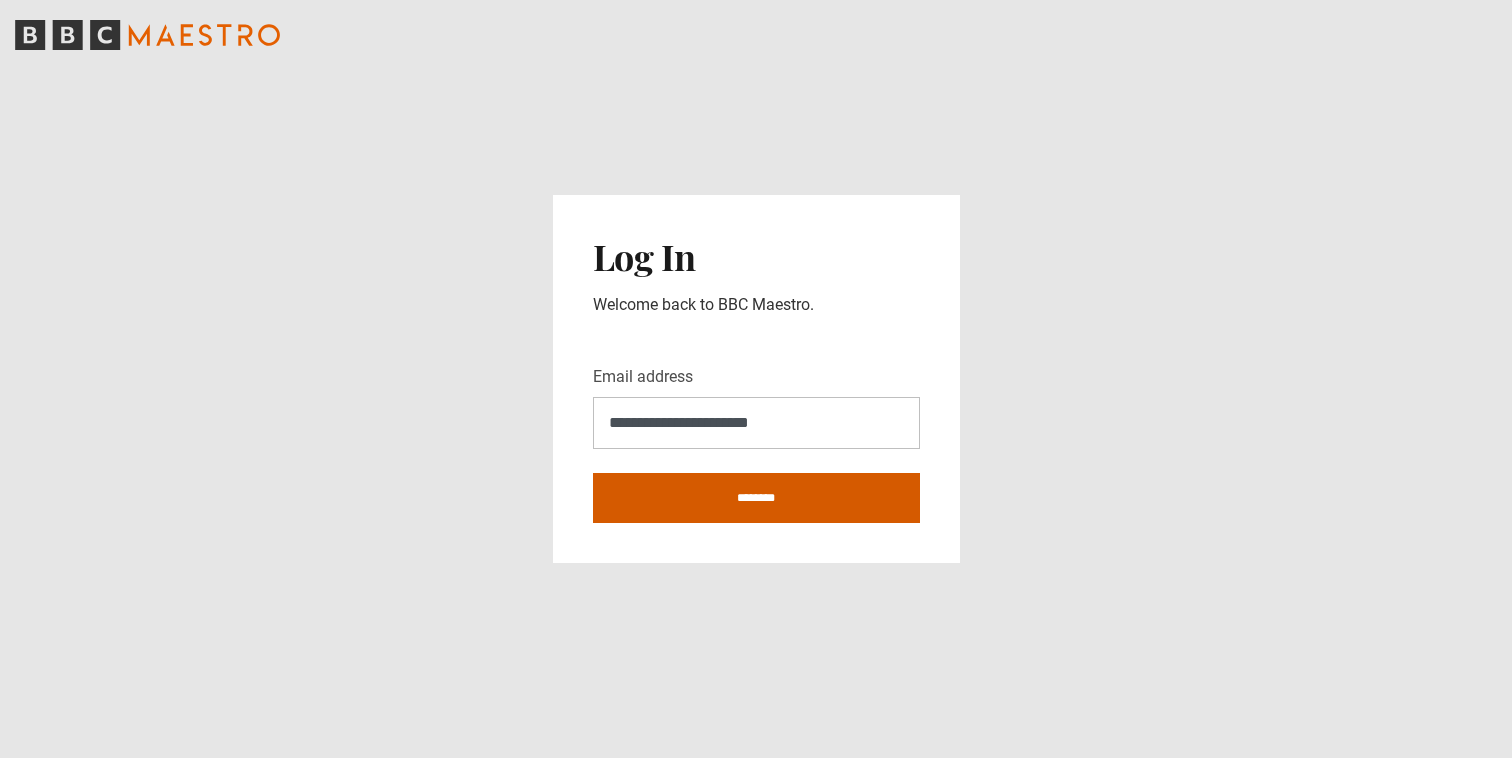 click on "********" at bounding box center [756, 498] 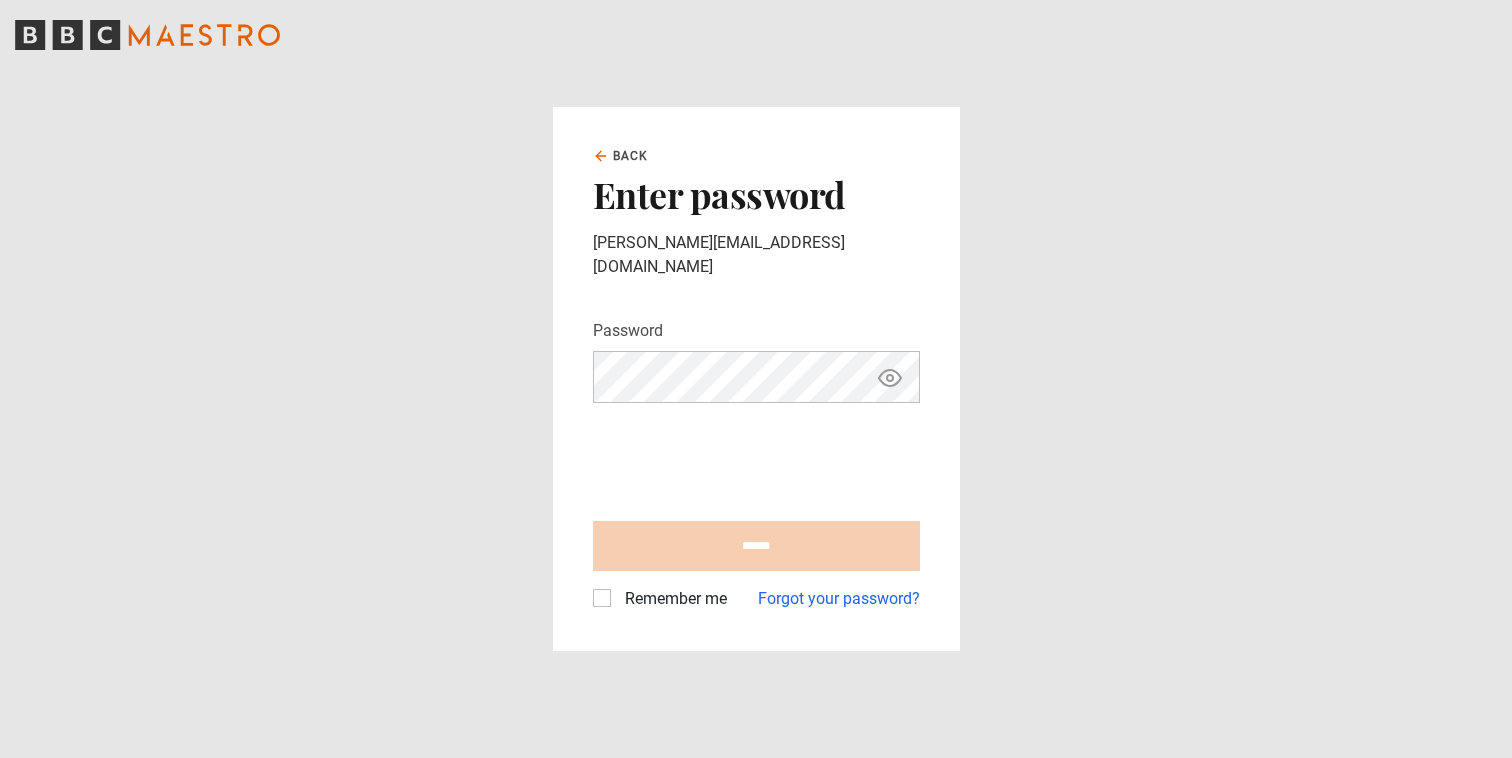 scroll, scrollTop: 0, scrollLeft: 0, axis: both 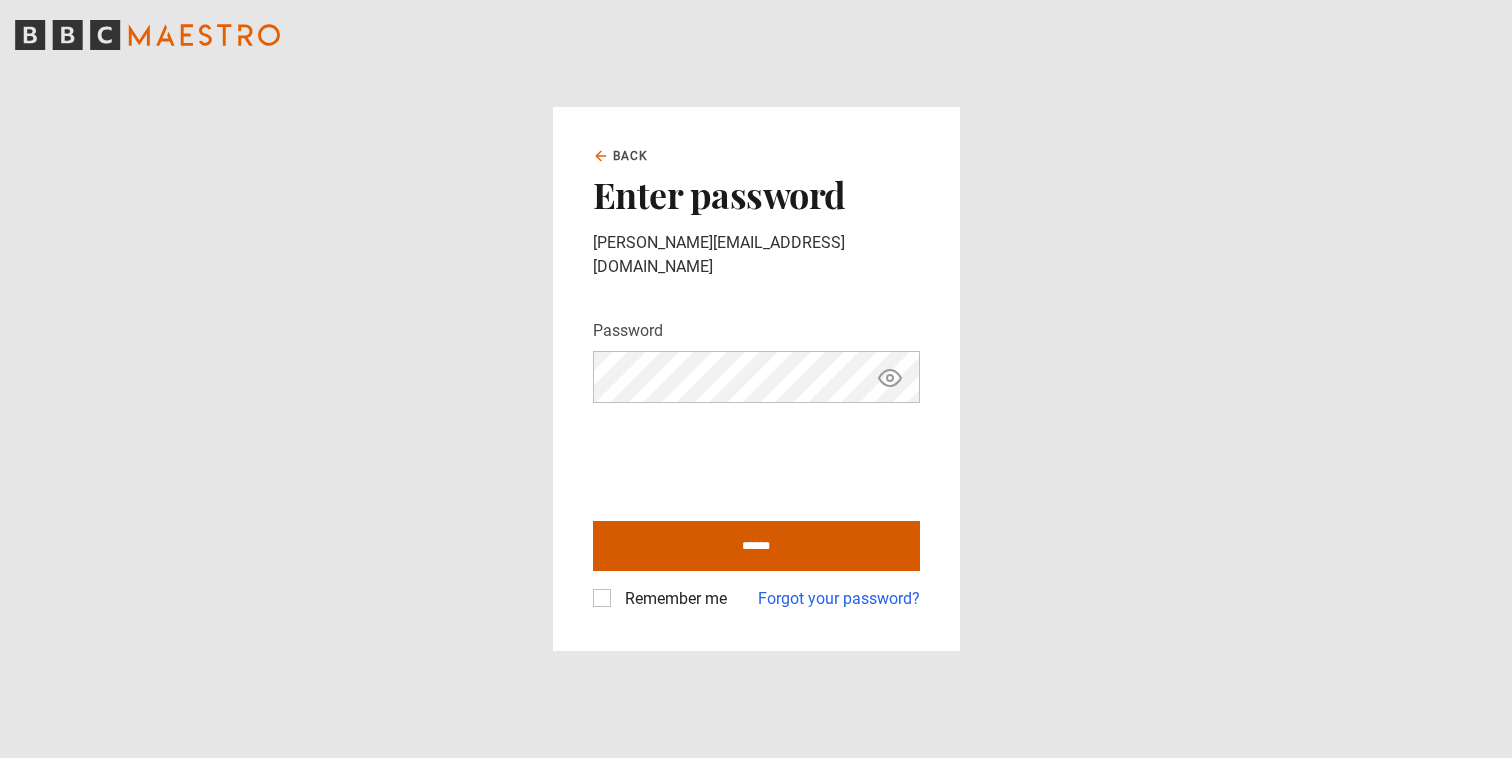 click on "******" at bounding box center [756, 546] 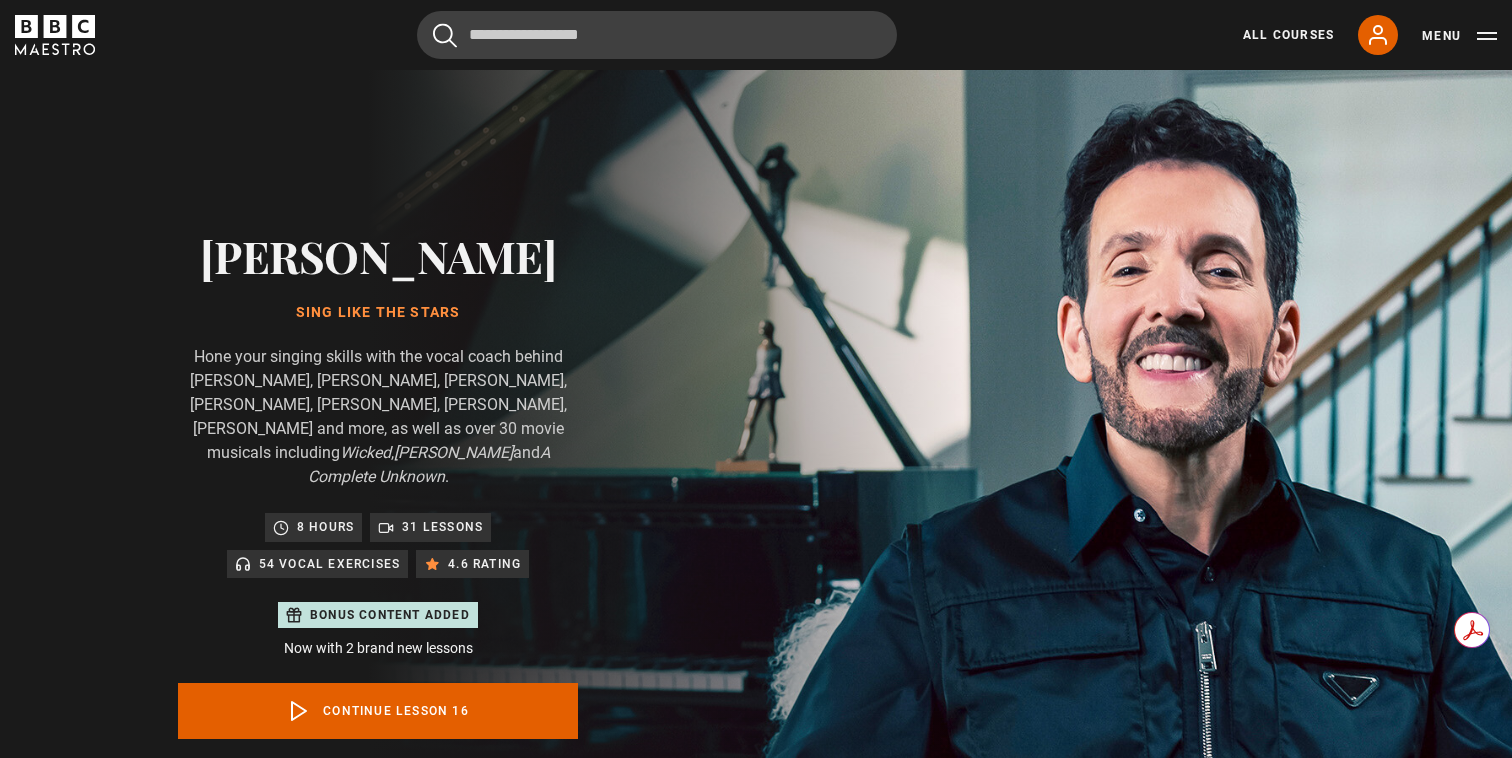 scroll, scrollTop: 956, scrollLeft: 0, axis: vertical 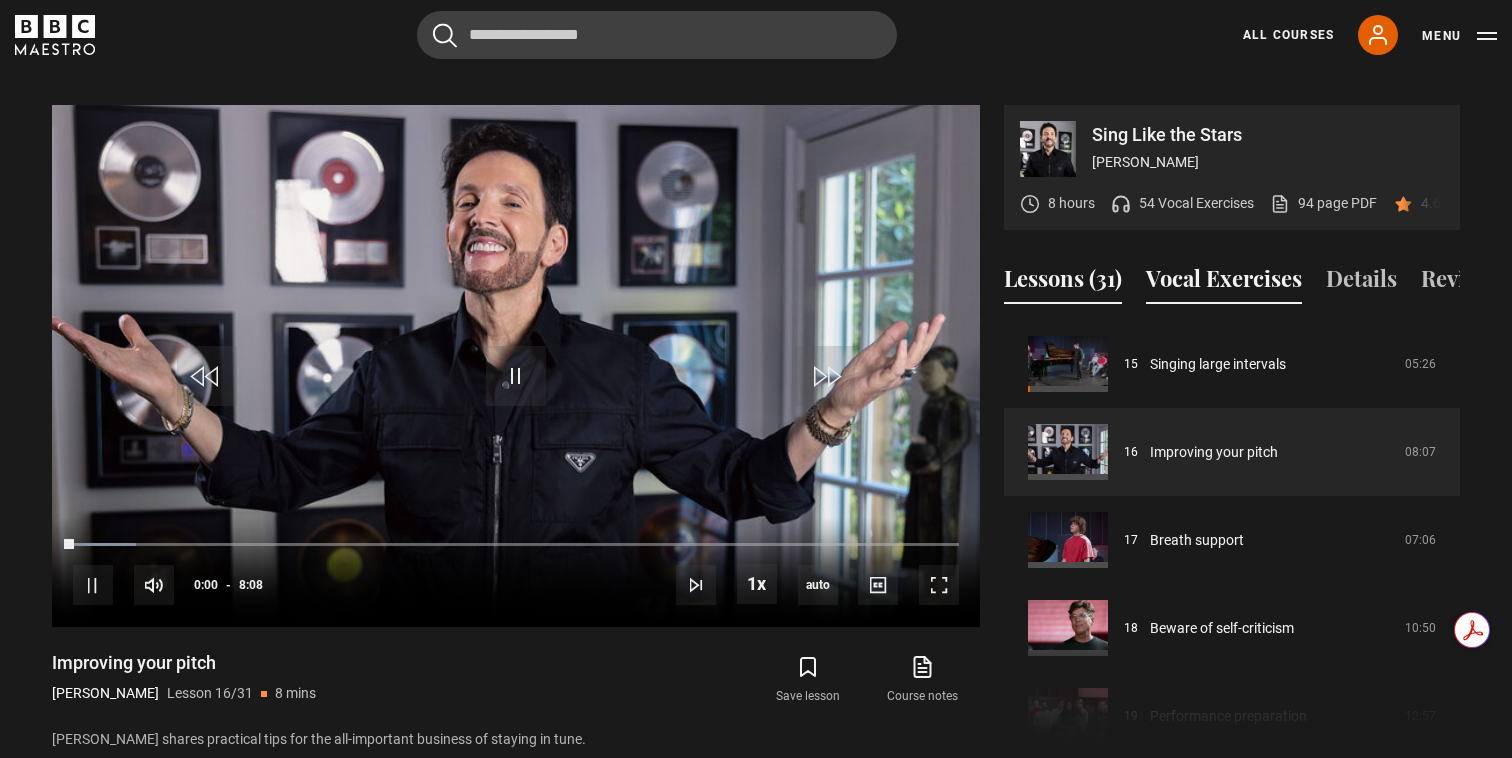 click on "Vocal Exercises" at bounding box center (1224, 283) 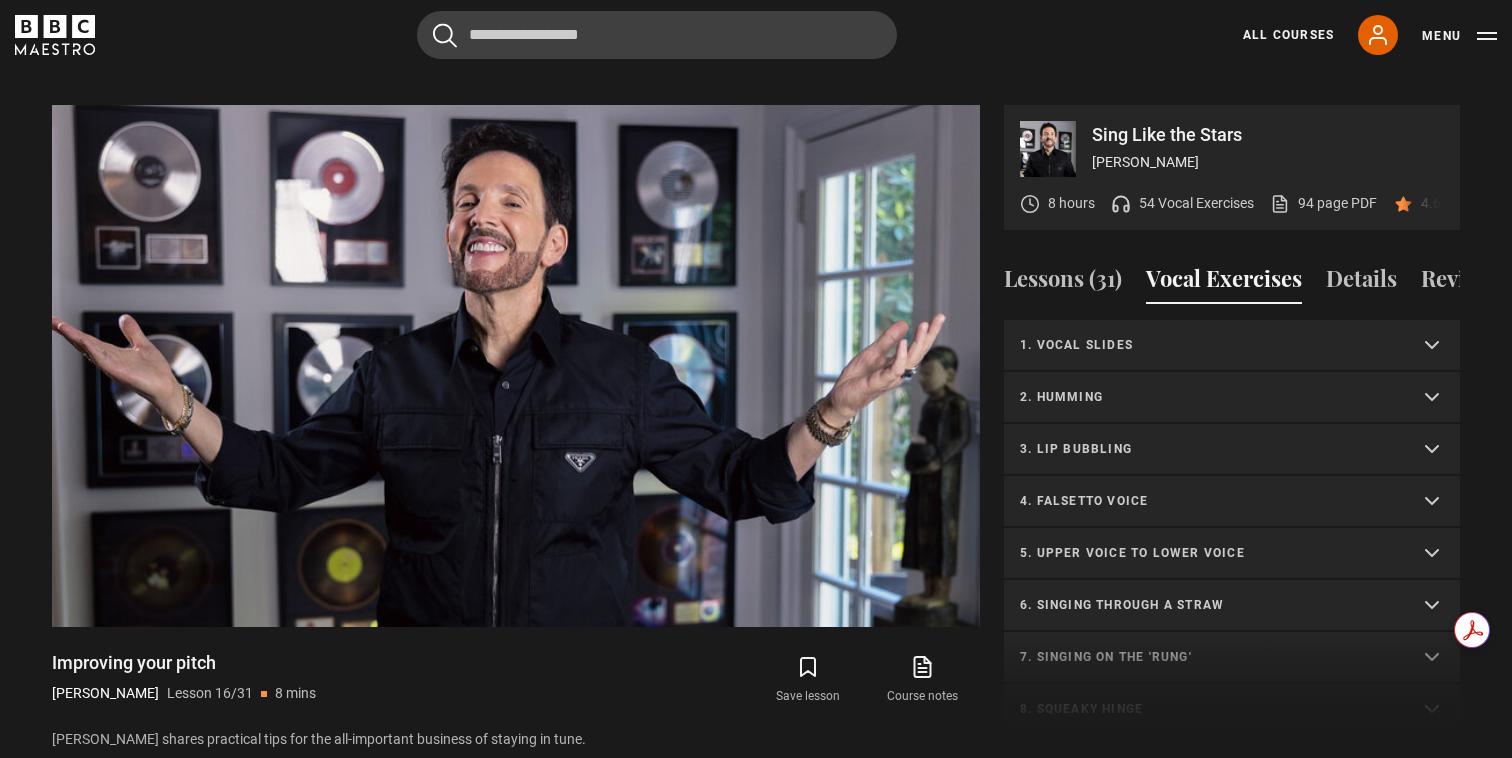 click on "2. Humming" at bounding box center [1232, 398] 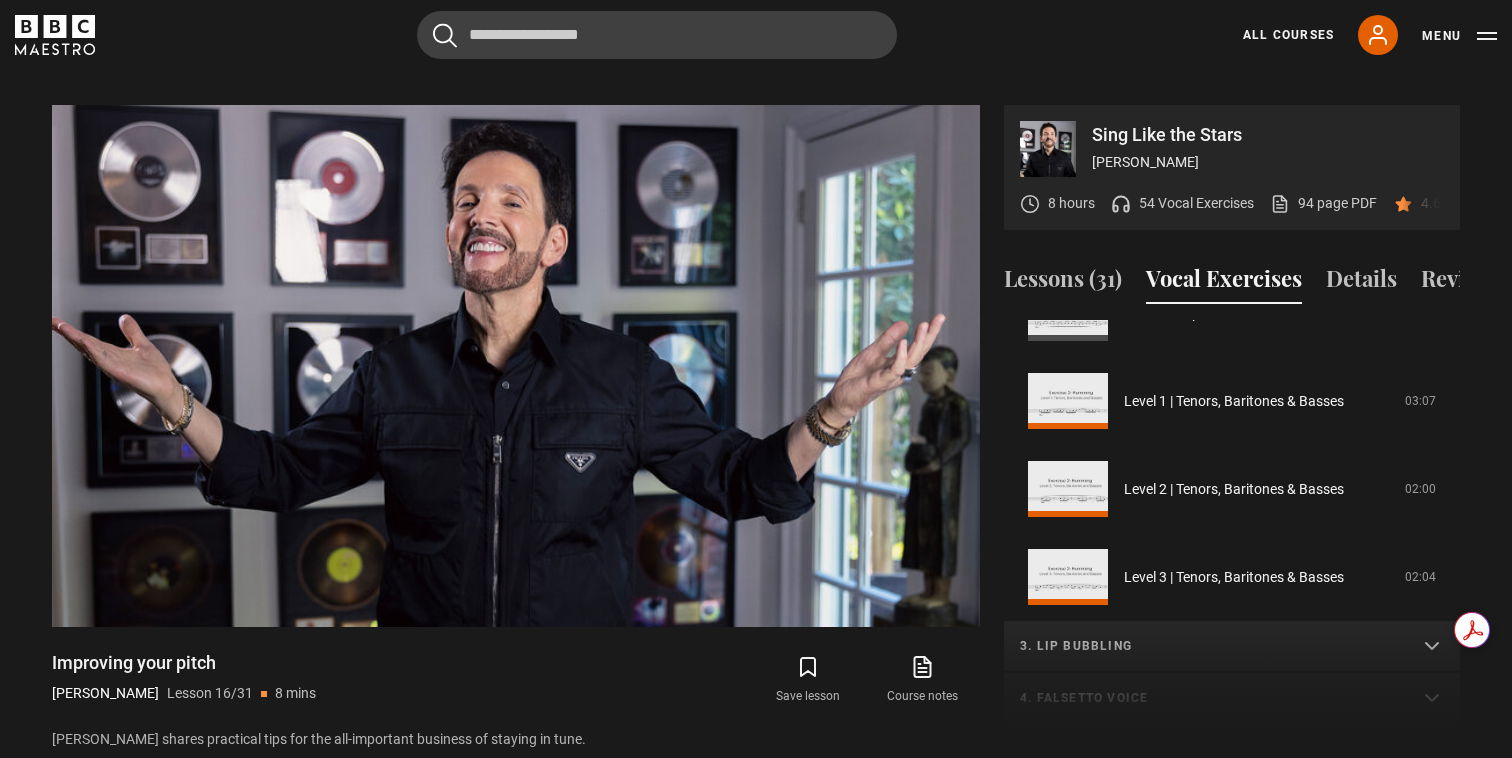 scroll, scrollTop: 333, scrollLeft: 0, axis: vertical 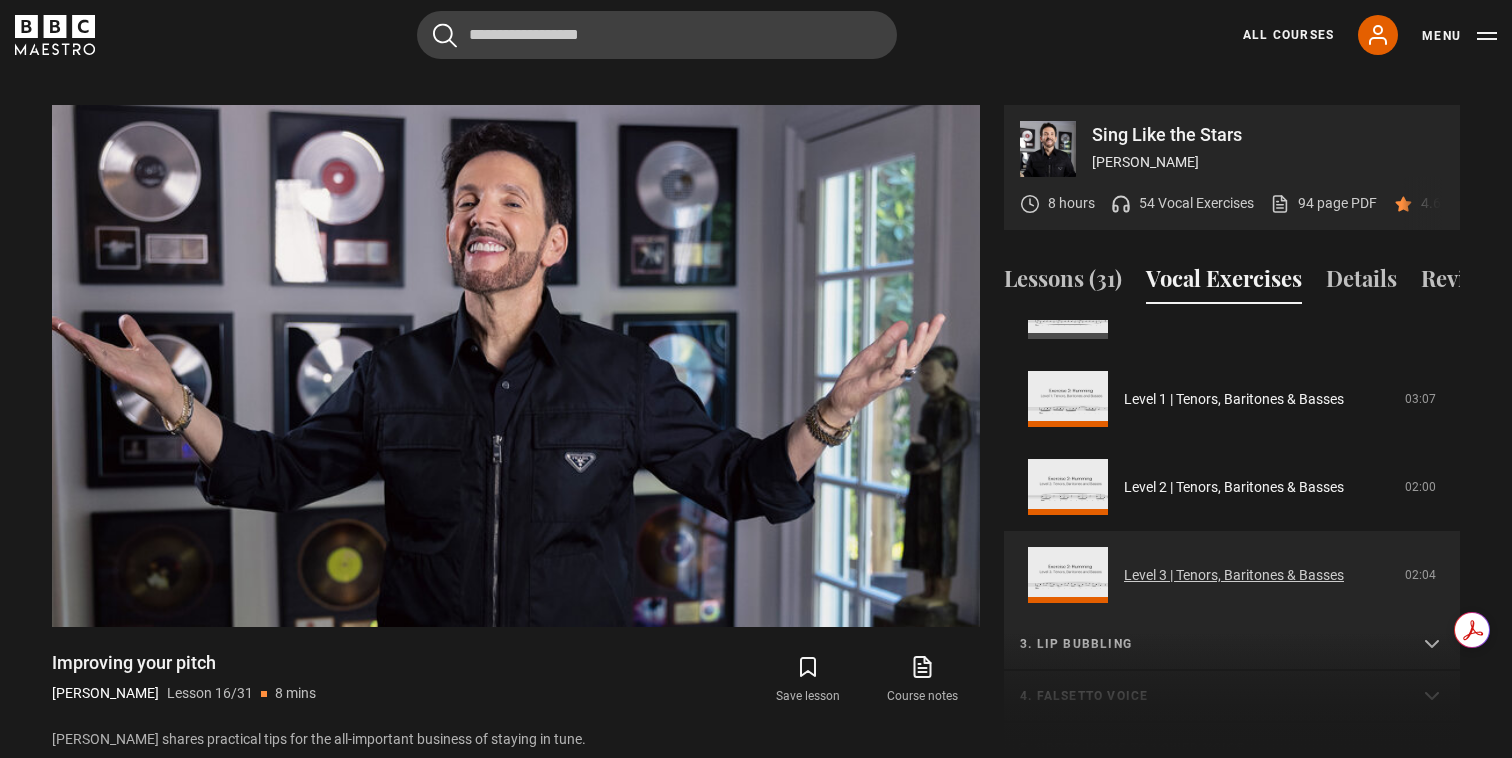 click on "Level 3 | Tenors, Baritones & Basses" at bounding box center (1234, 575) 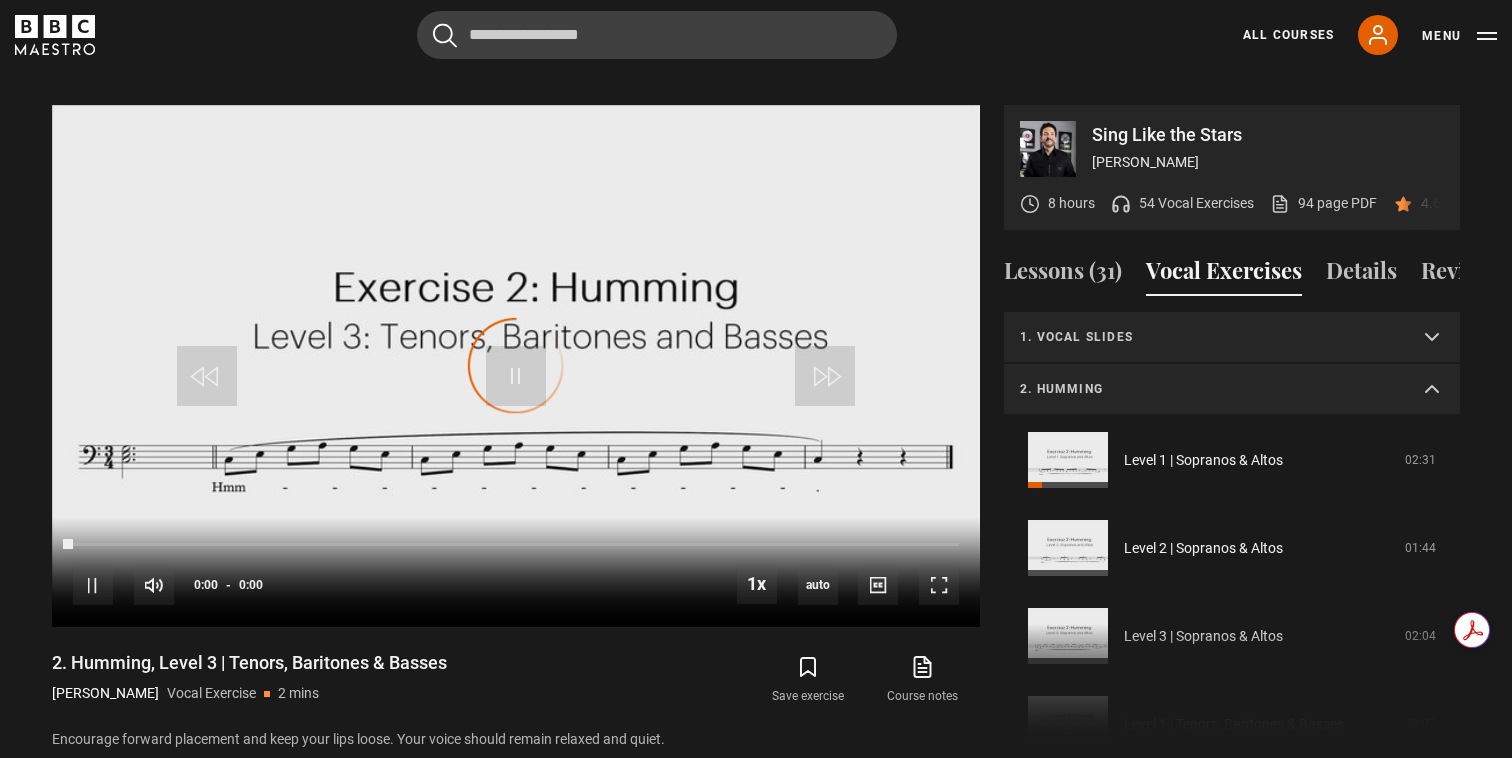 scroll, scrollTop: 0, scrollLeft: 0, axis: both 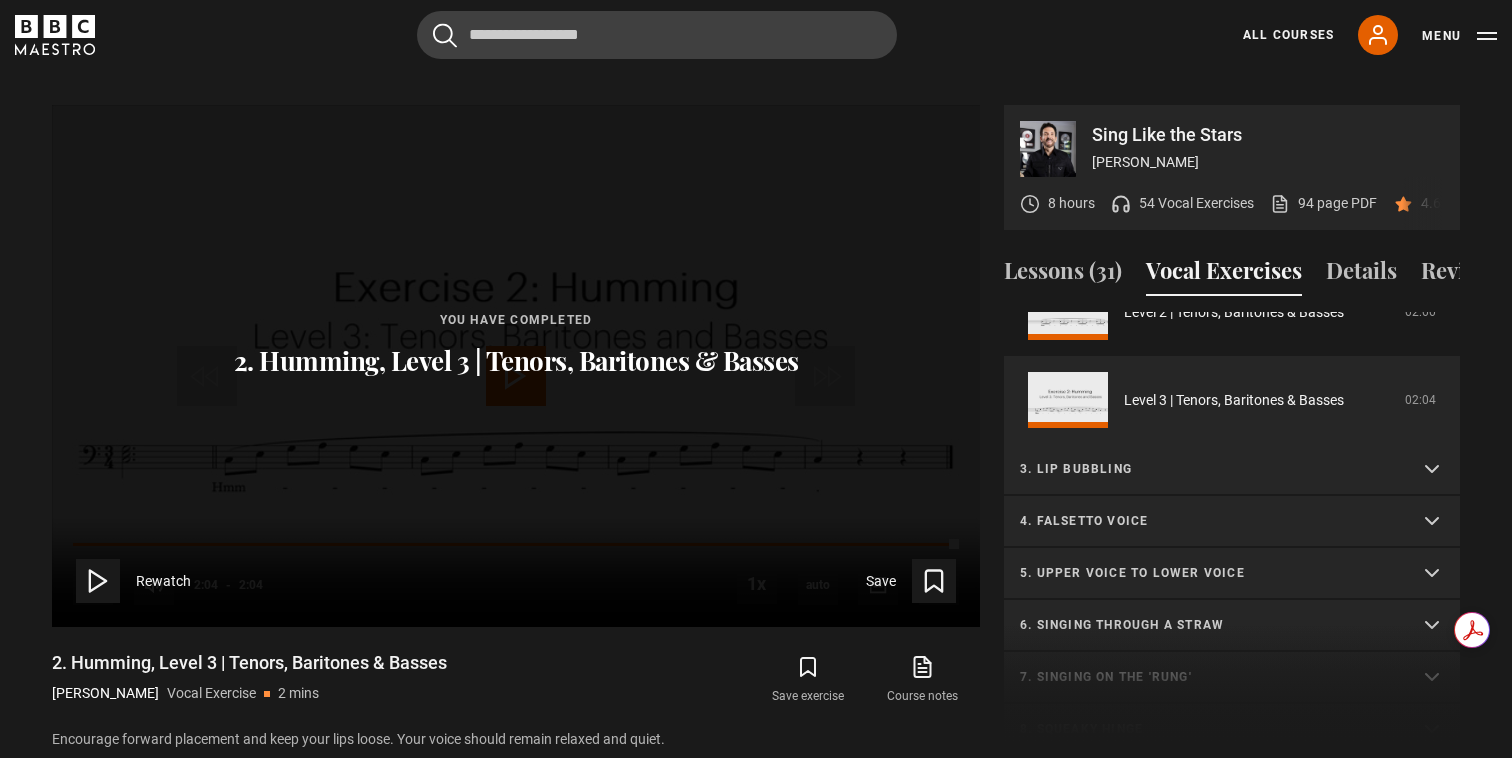 click on "3. Lip bubbling" at bounding box center [1208, 469] 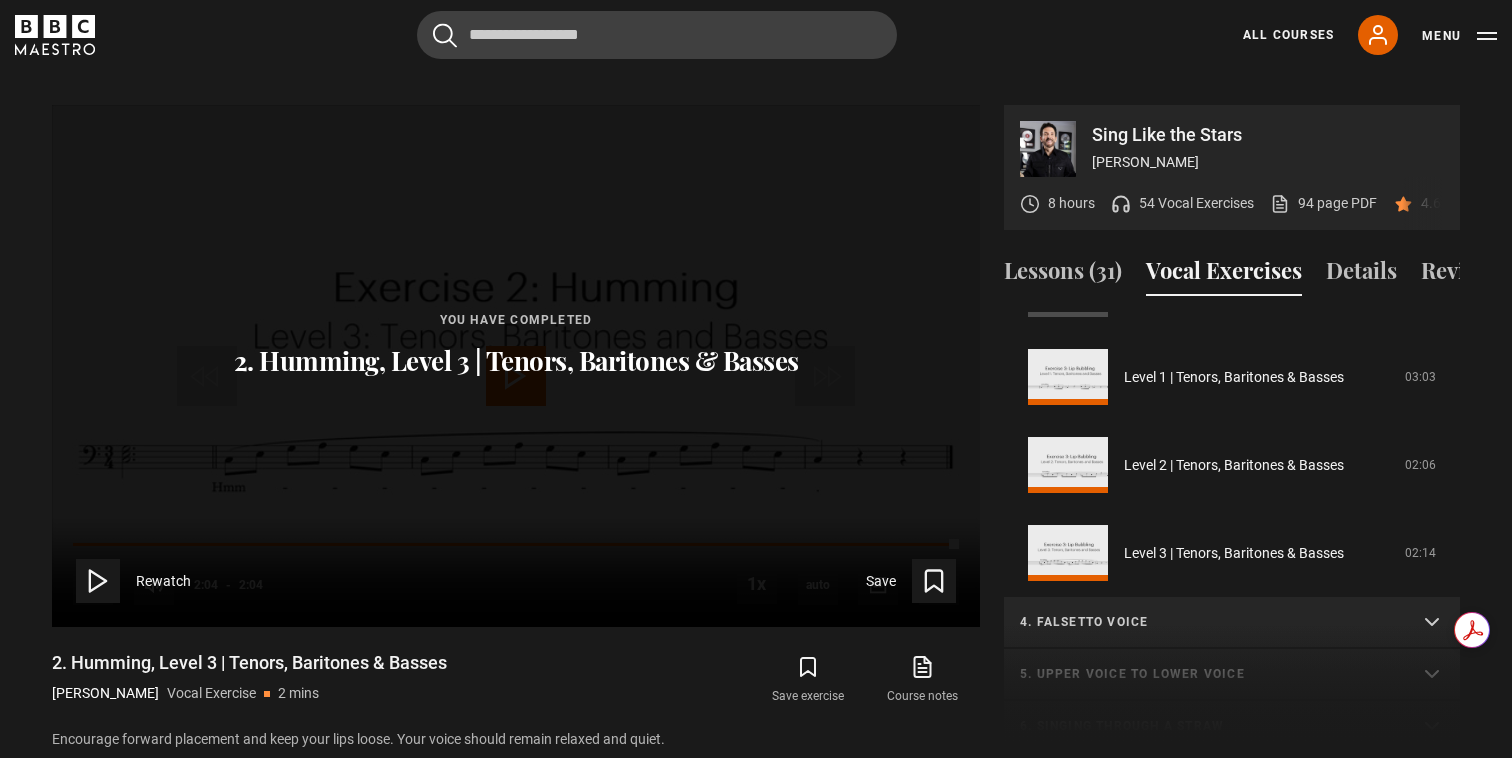 scroll, scrollTop: 1001, scrollLeft: 0, axis: vertical 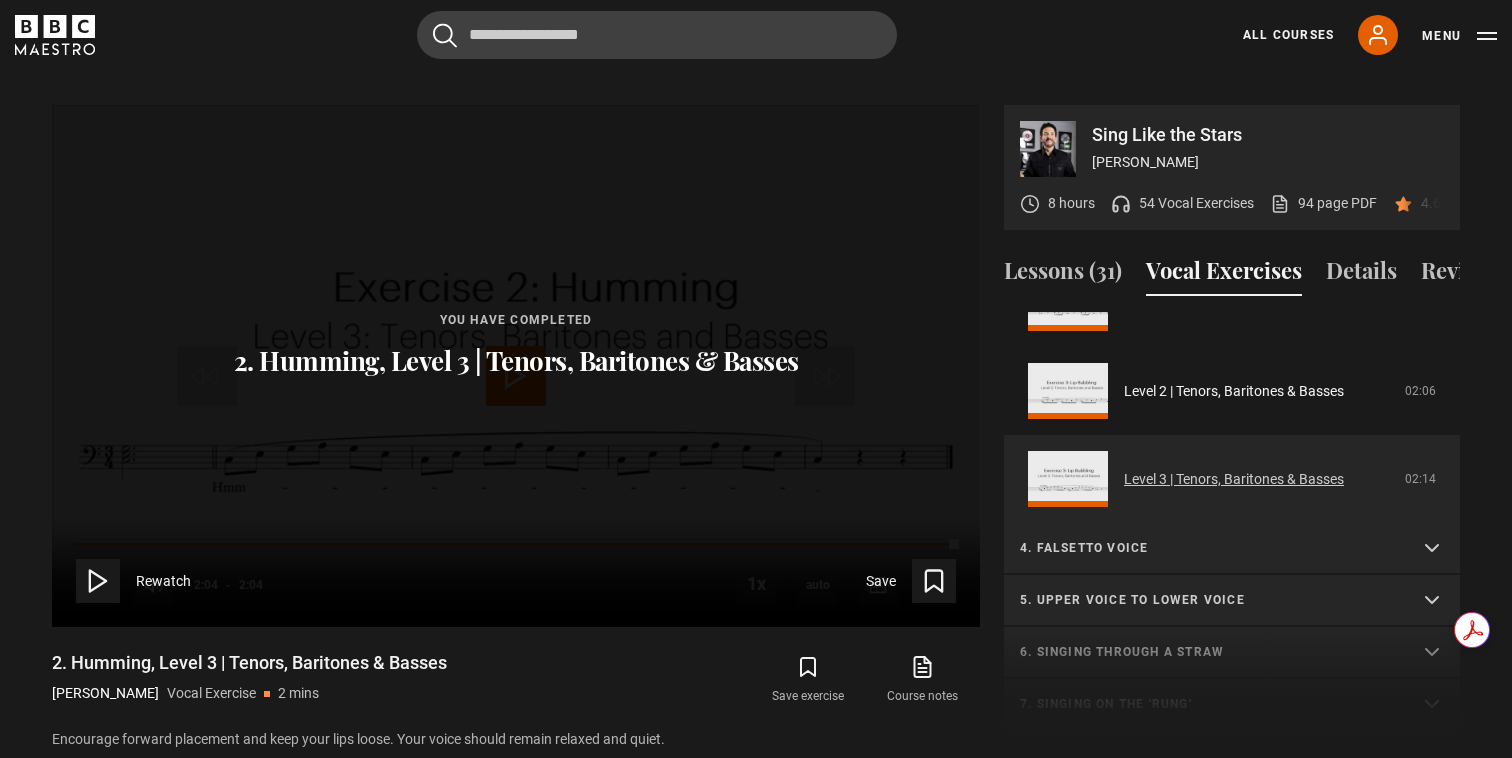 click on "Level 3 | Tenors, Baritones & Basses" at bounding box center (1234, 479) 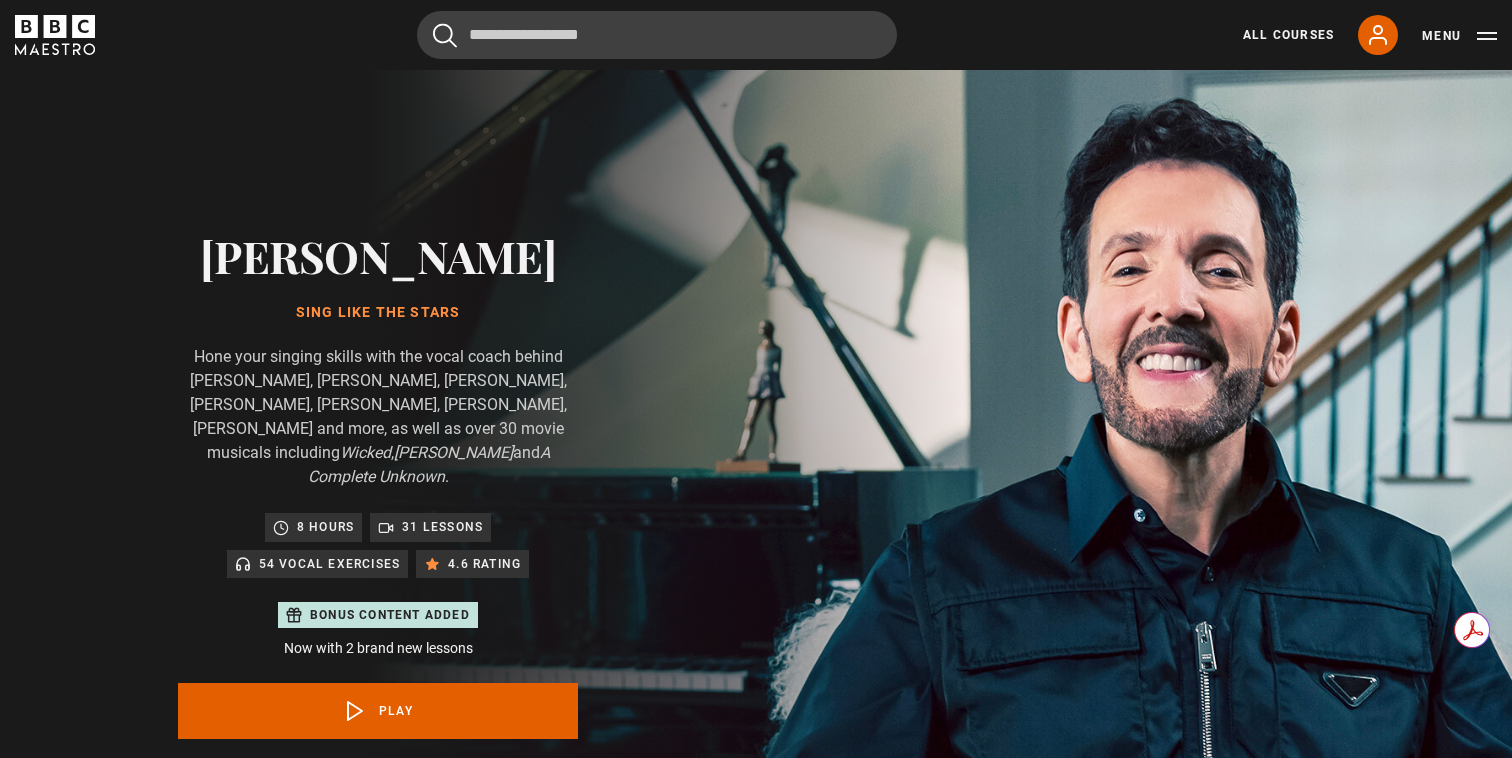 scroll, scrollTop: 956, scrollLeft: 0, axis: vertical 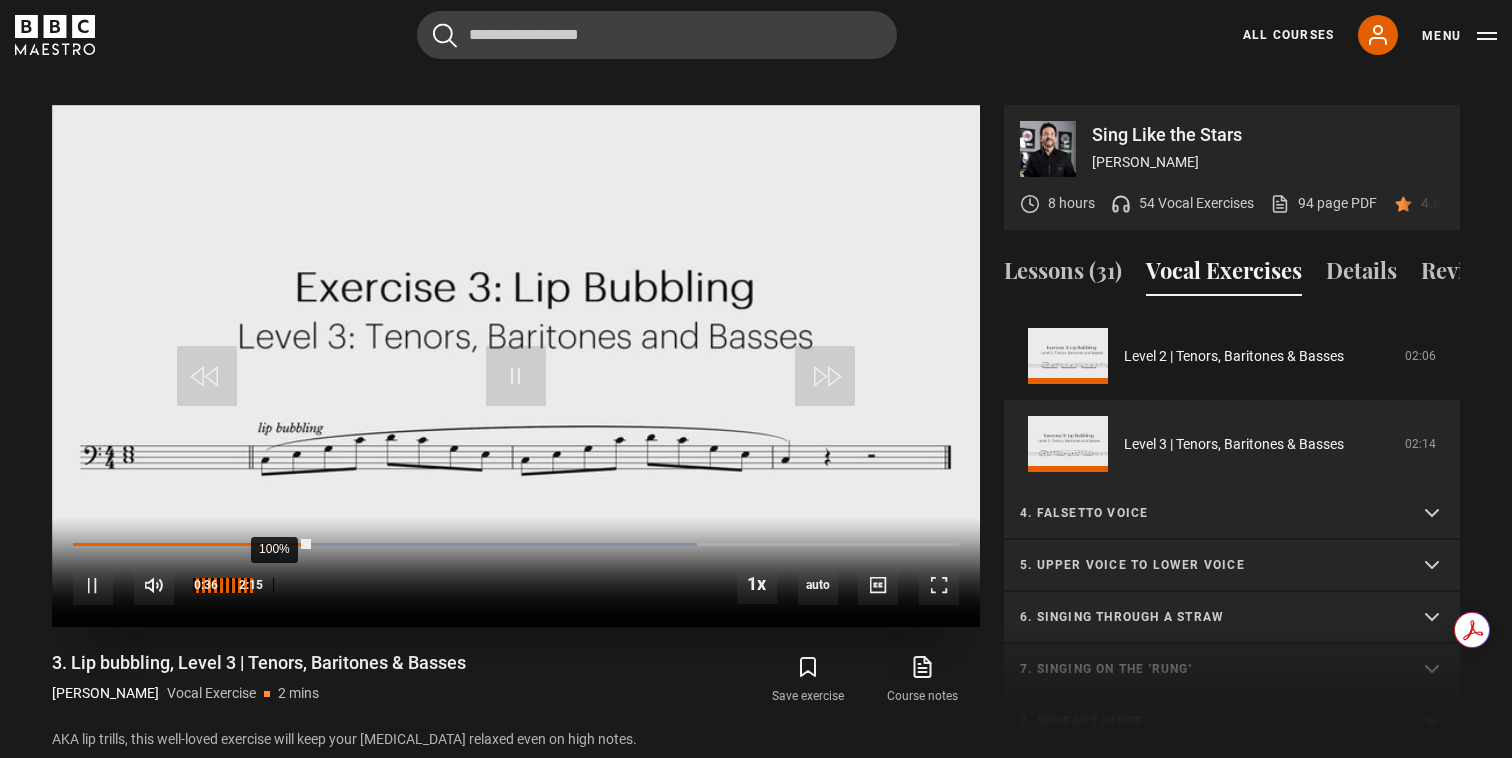 click on "100%" at bounding box center [273, 585] 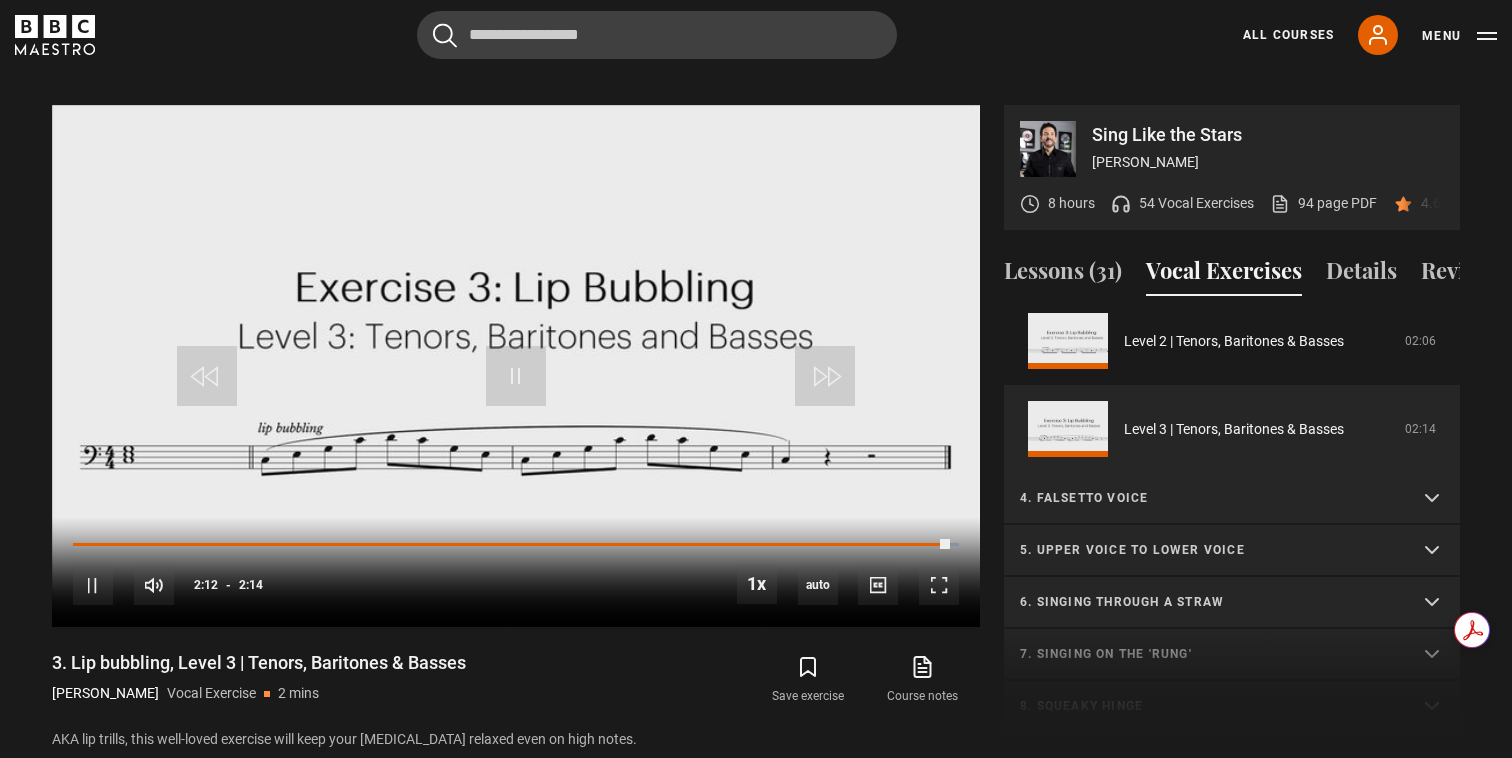 scroll, scrollTop: 525, scrollLeft: 0, axis: vertical 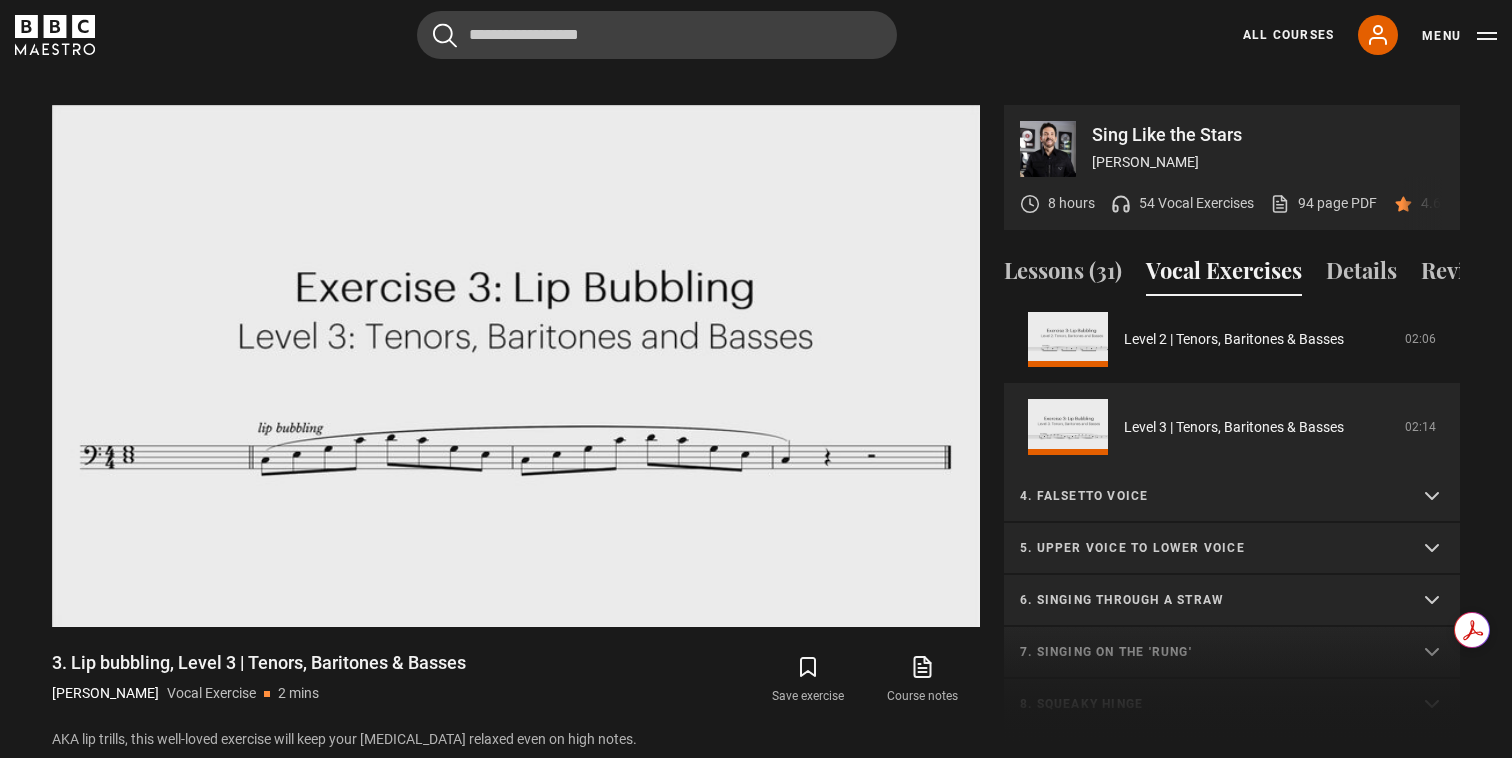 click on "4. Falsetto voice" at bounding box center [1232, 497] 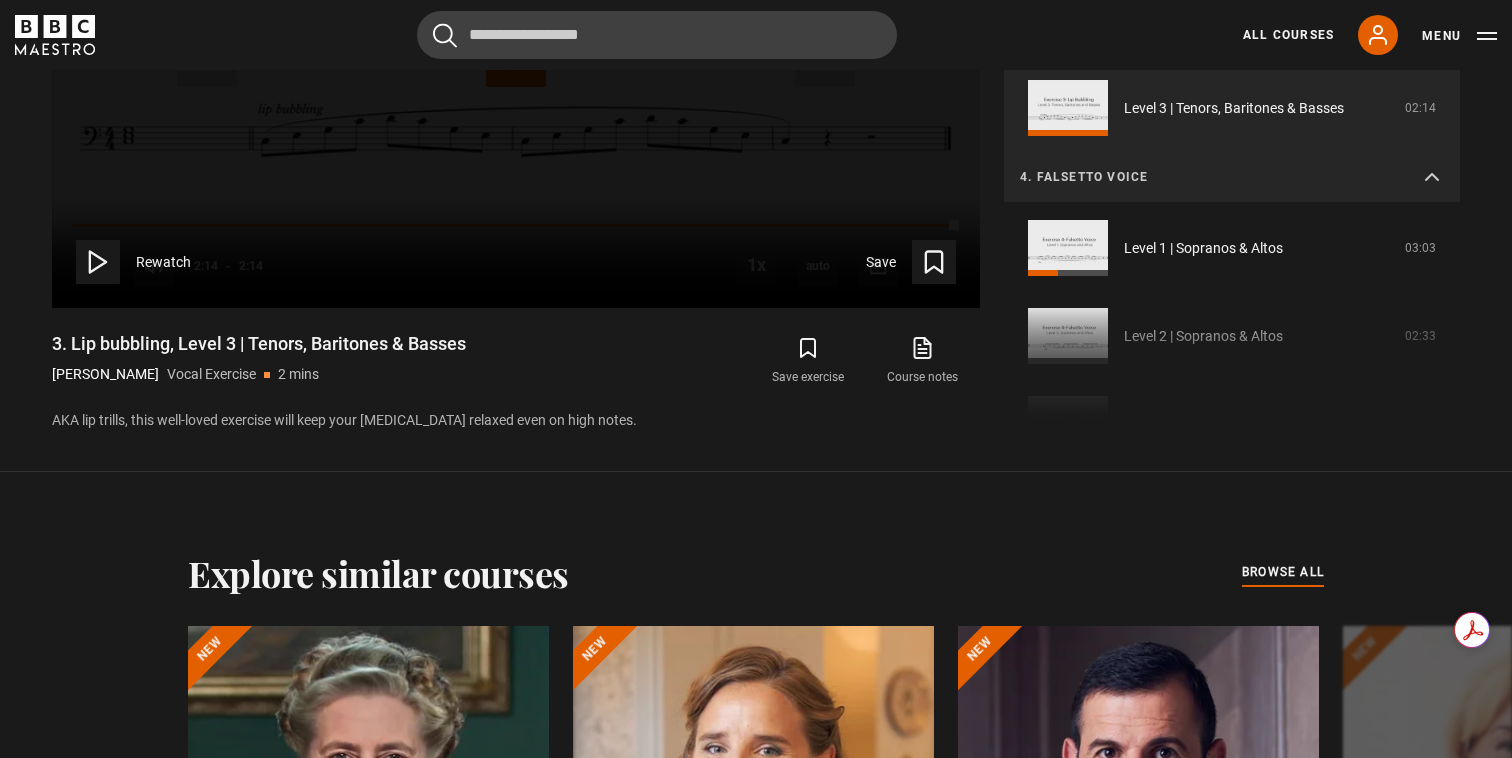 scroll, scrollTop: 1307, scrollLeft: 0, axis: vertical 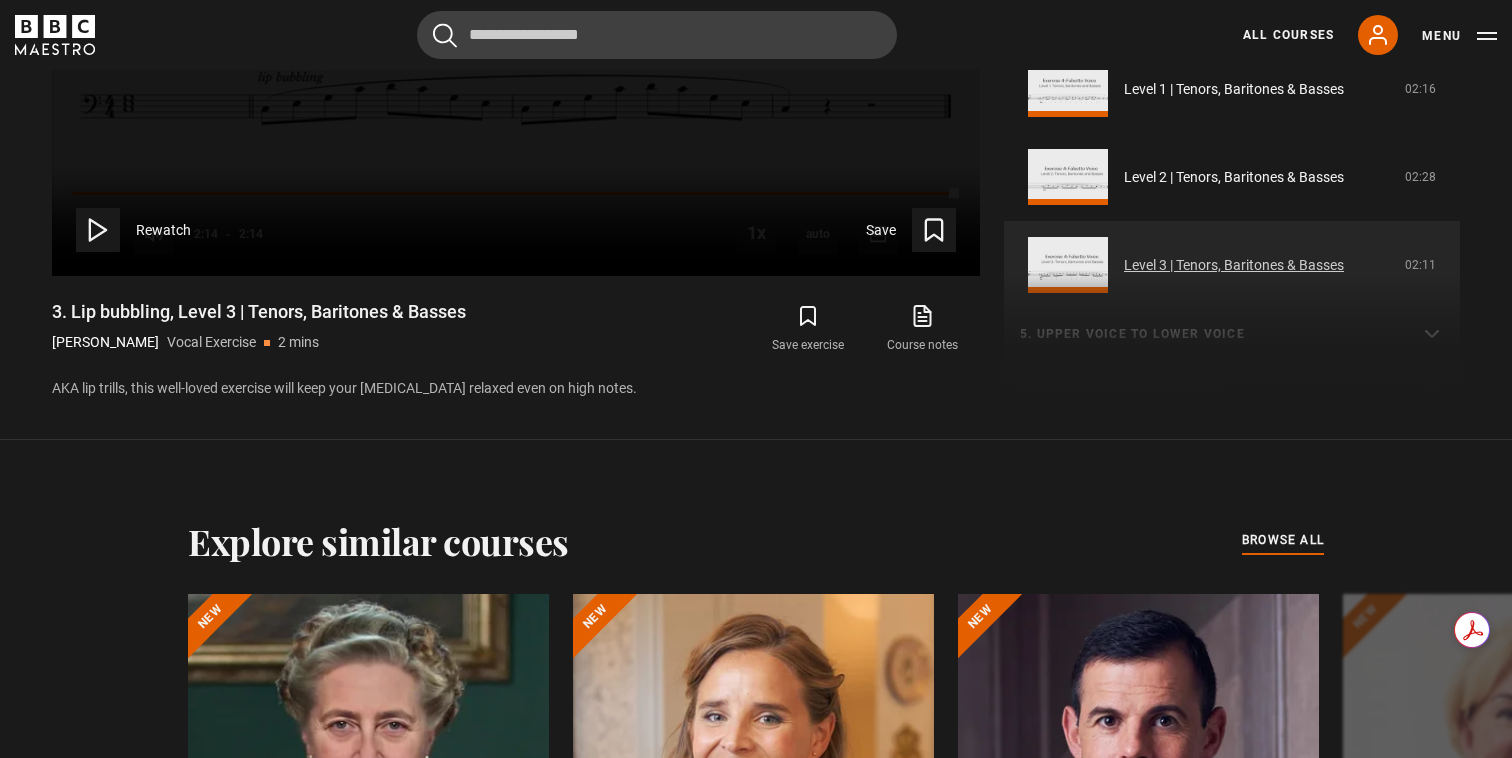 click on "Level 3 | Tenors, Baritones & Basses" at bounding box center (1234, 265) 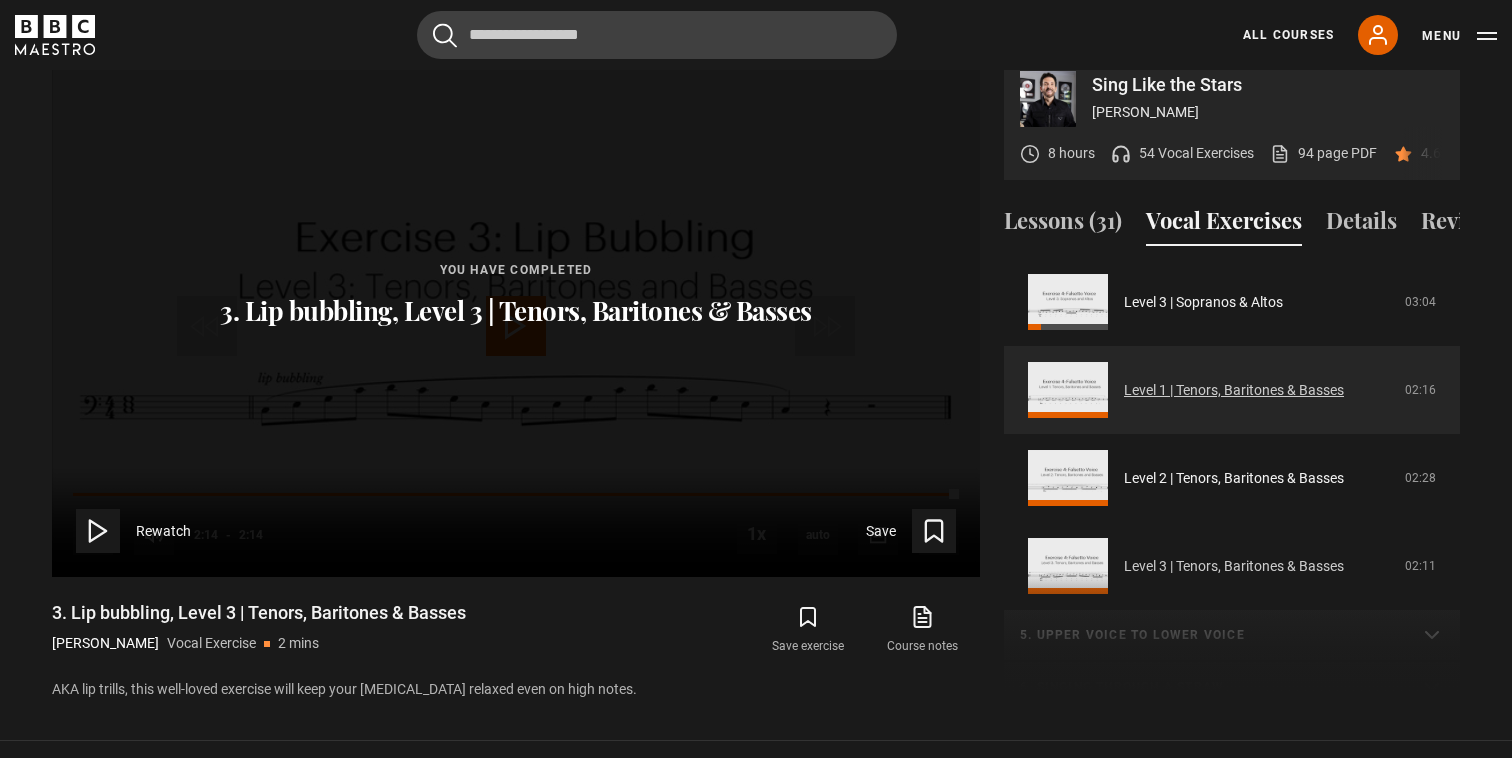 scroll, scrollTop: 998, scrollLeft: 0, axis: vertical 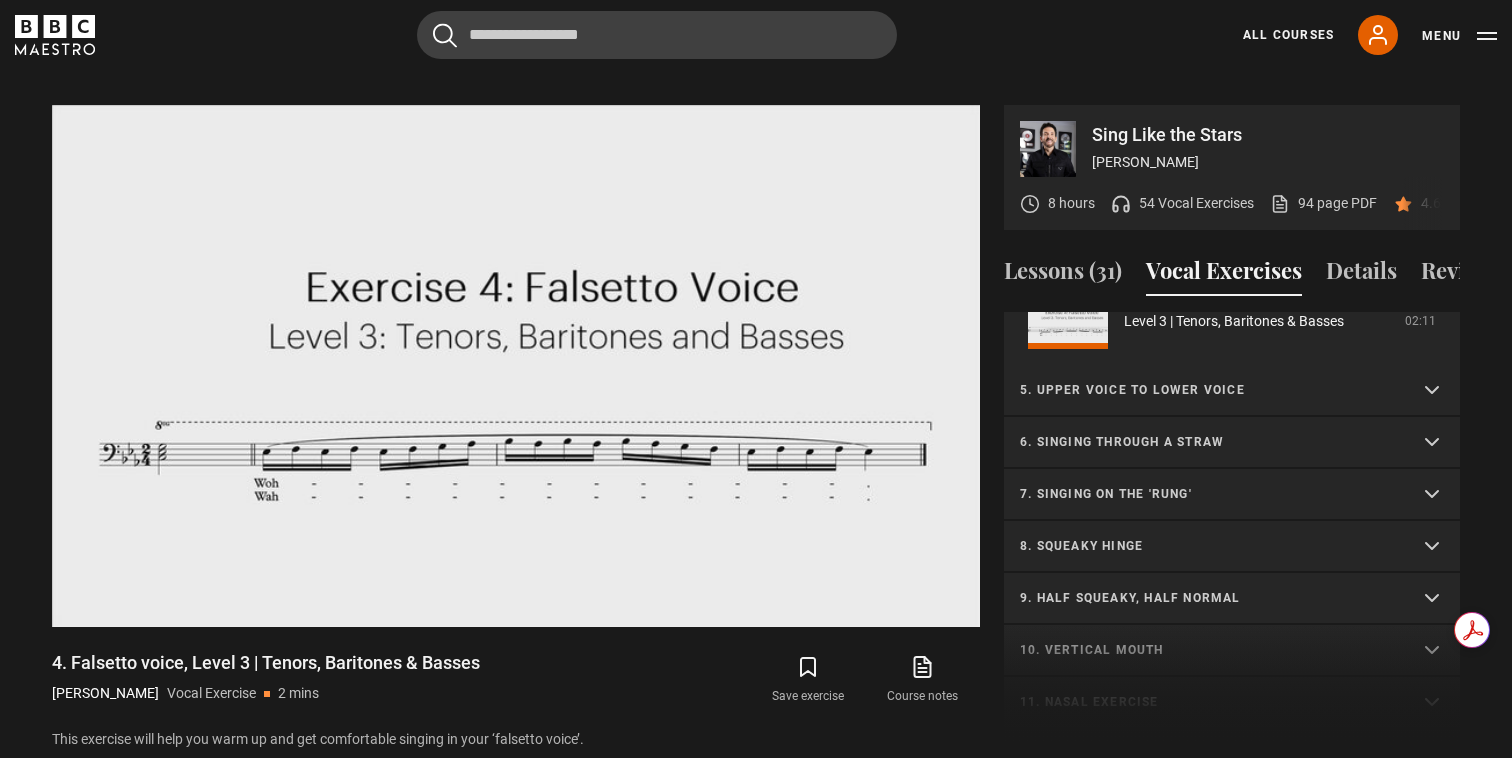 click on "5. Upper voice to lower voice" at bounding box center (1232, 391) 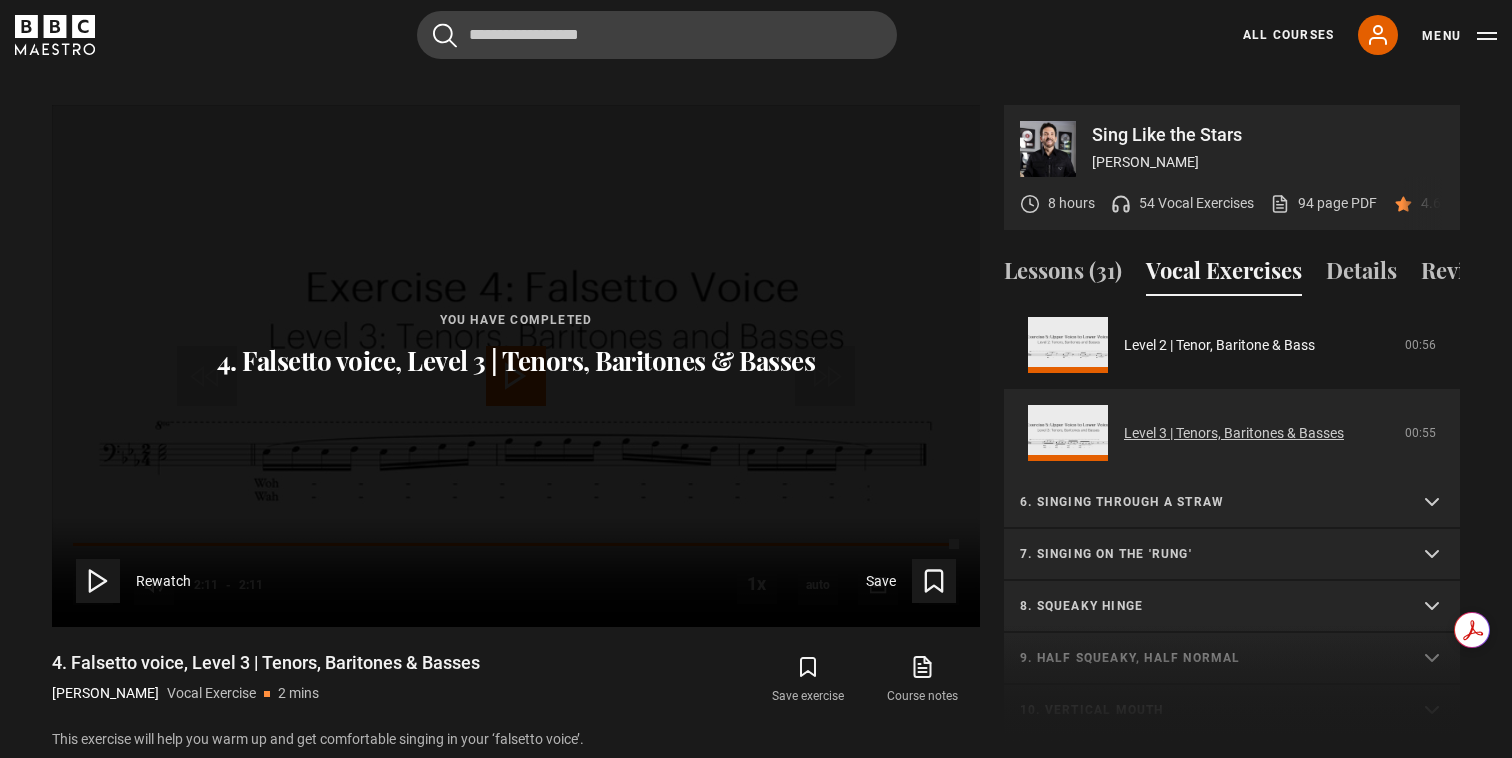 scroll, scrollTop: 1144, scrollLeft: 0, axis: vertical 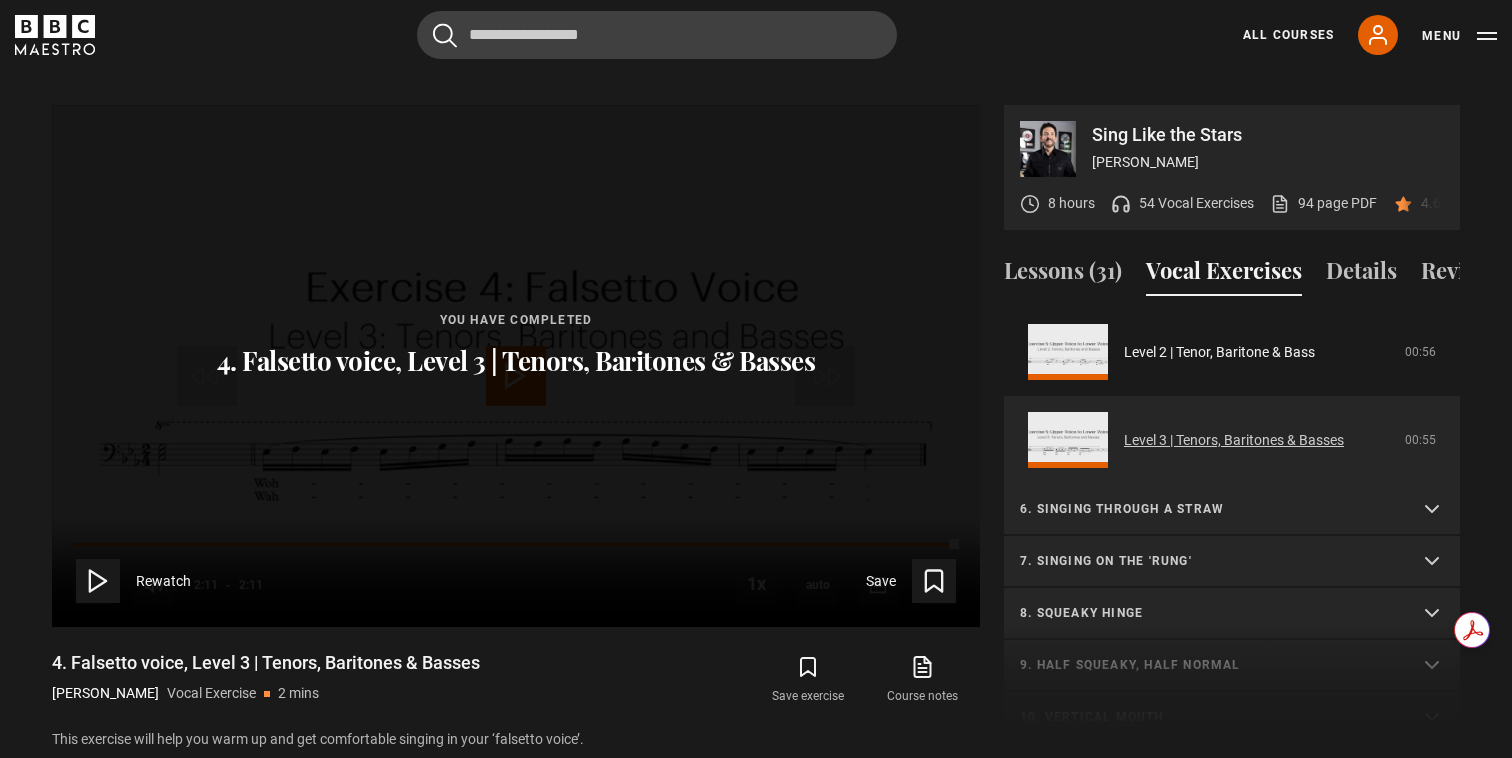 click on "Level 3 | Tenors, Baritones & Basses" at bounding box center (1234, 440) 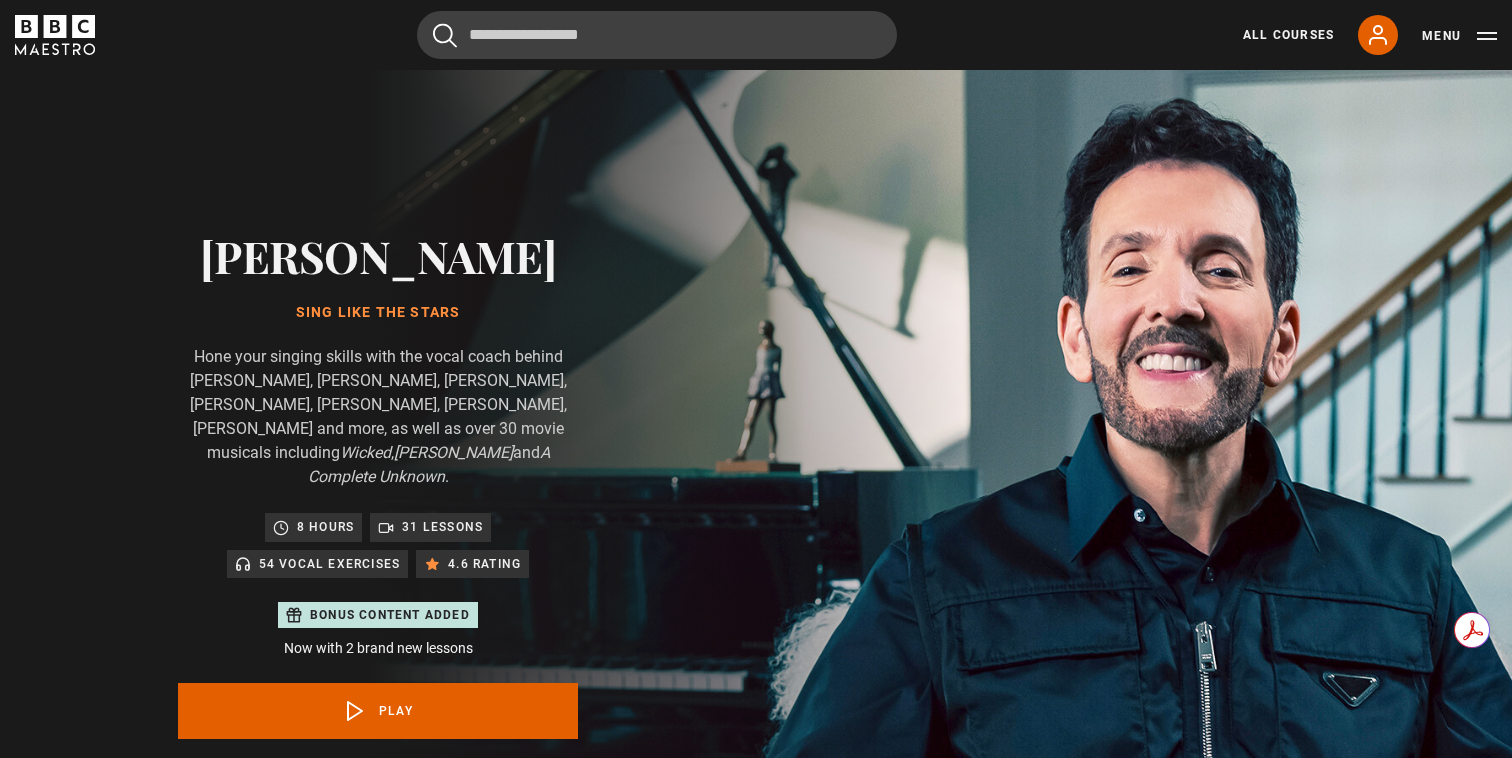 scroll, scrollTop: 956, scrollLeft: 0, axis: vertical 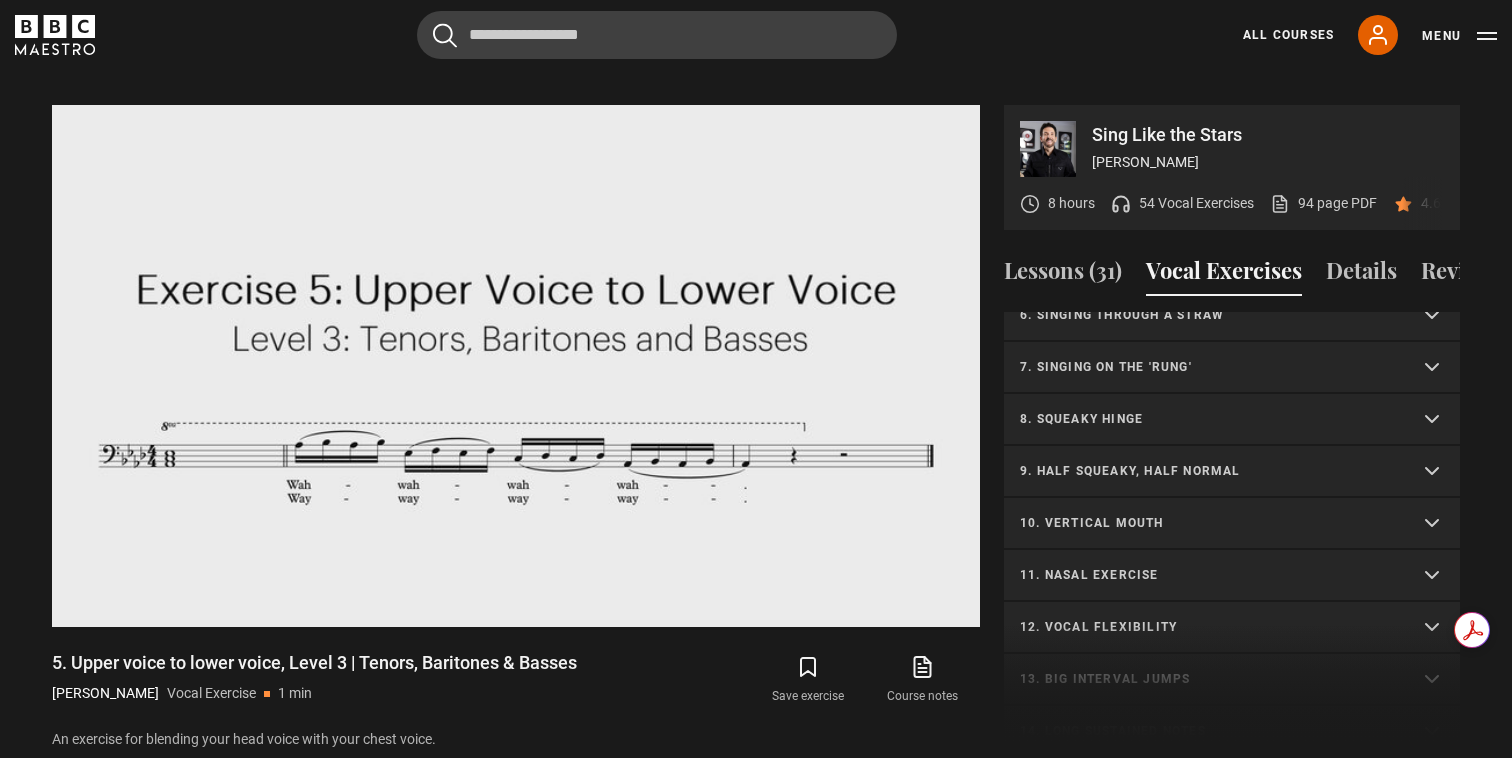 click on "7. Singing on the 'rung'" at bounding box center (1232, 368) 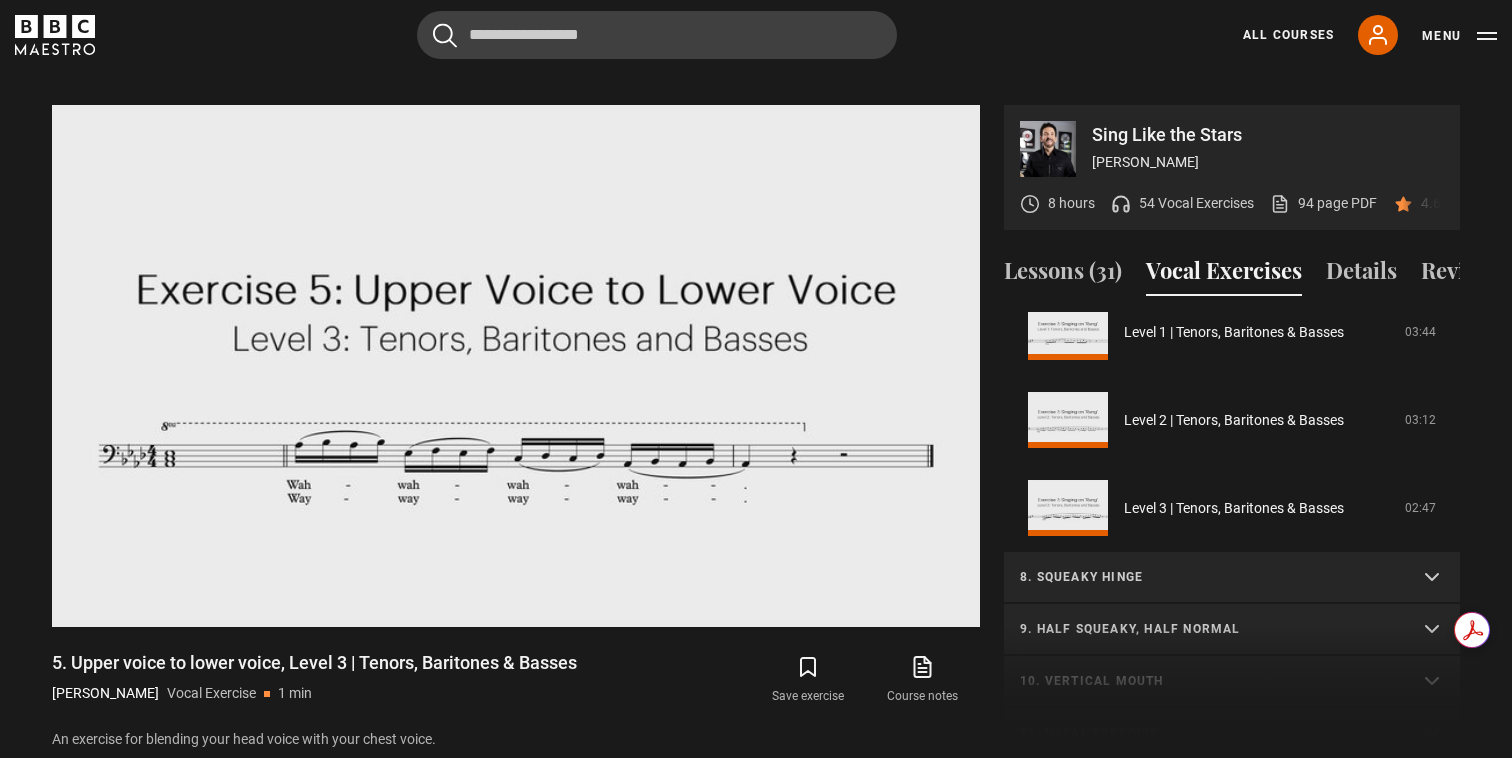 scroll, scrollTop: 1182, scrollLeft: 0, axis: vertical 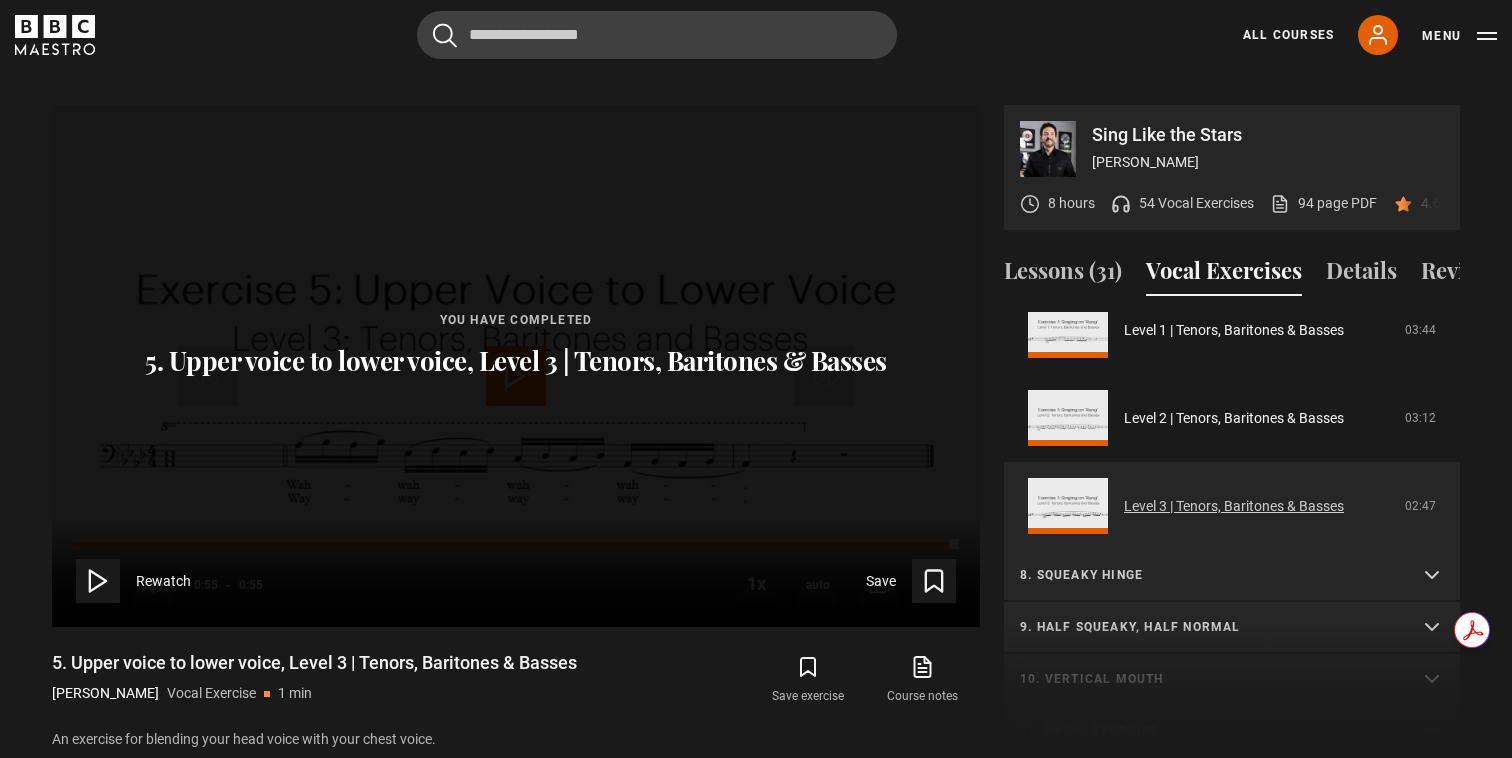 click on "Level 3 | Tenors, Baritones & Basses" at bounding box center (1234, 506) 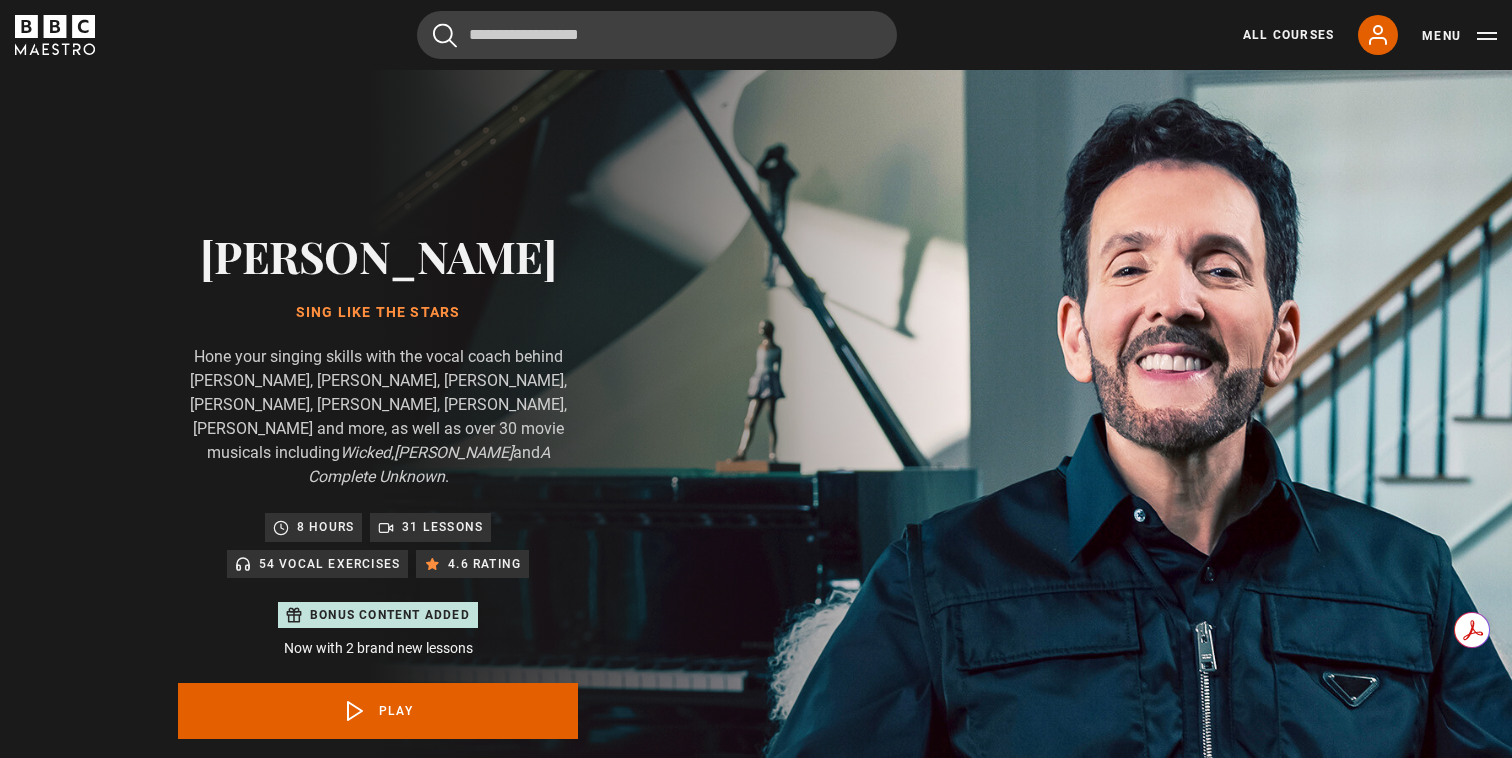 scroll, scrollTop: 956, scrollLeft: 0, axis: vertical 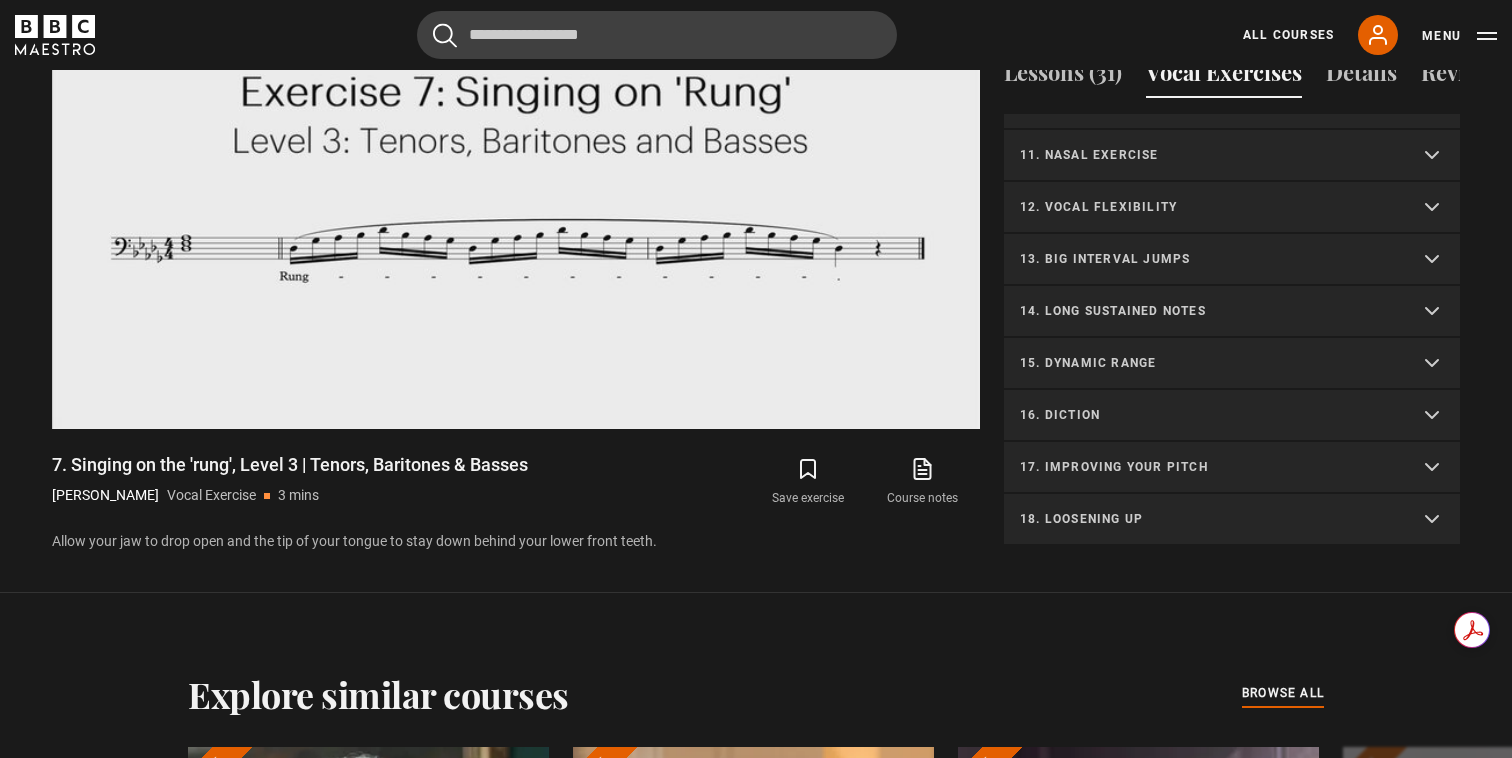 click on "17. Improving your pitch" at bounding box center (1232, 468) 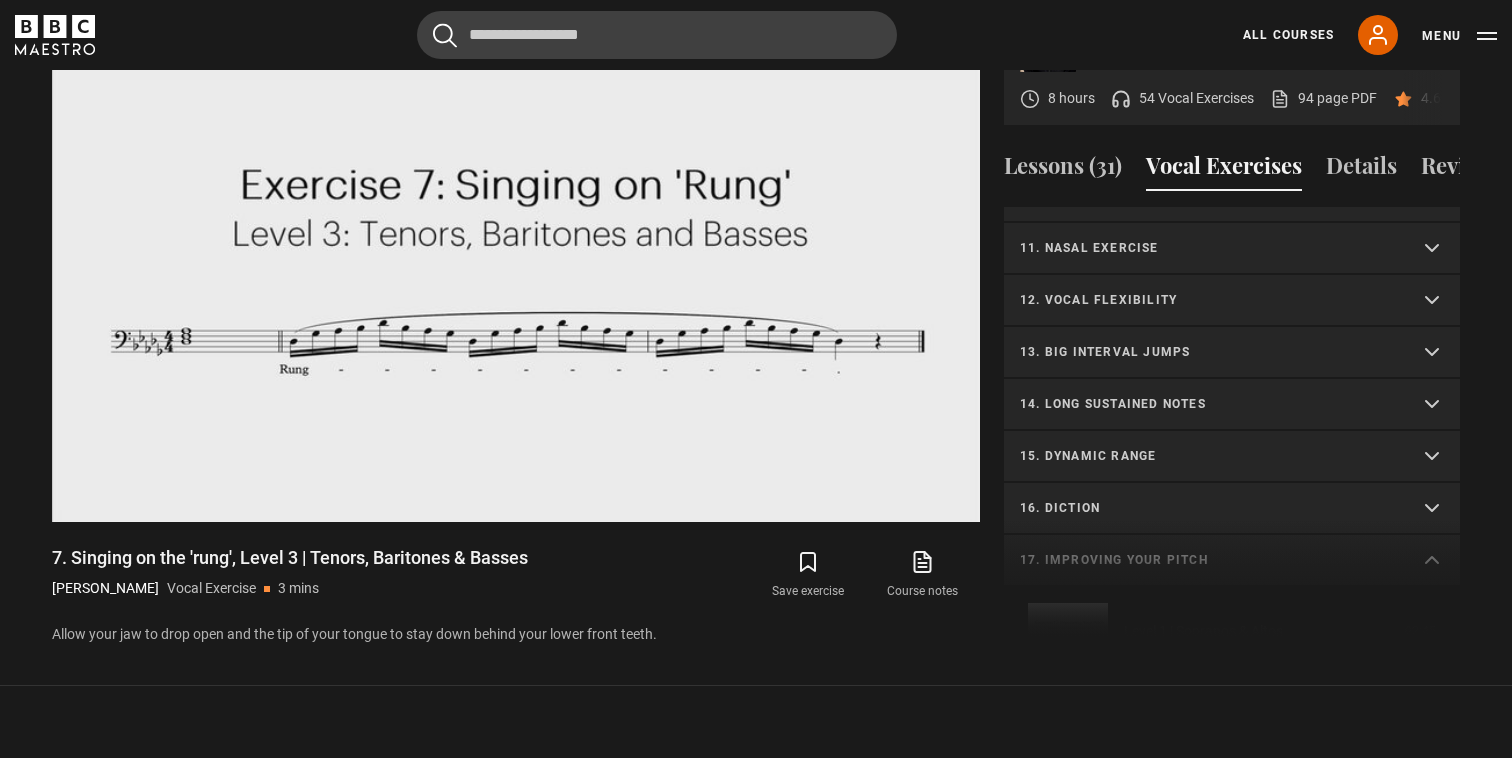 scroll, scrollTop: 947, scrollLeft: 0, axis: vertical 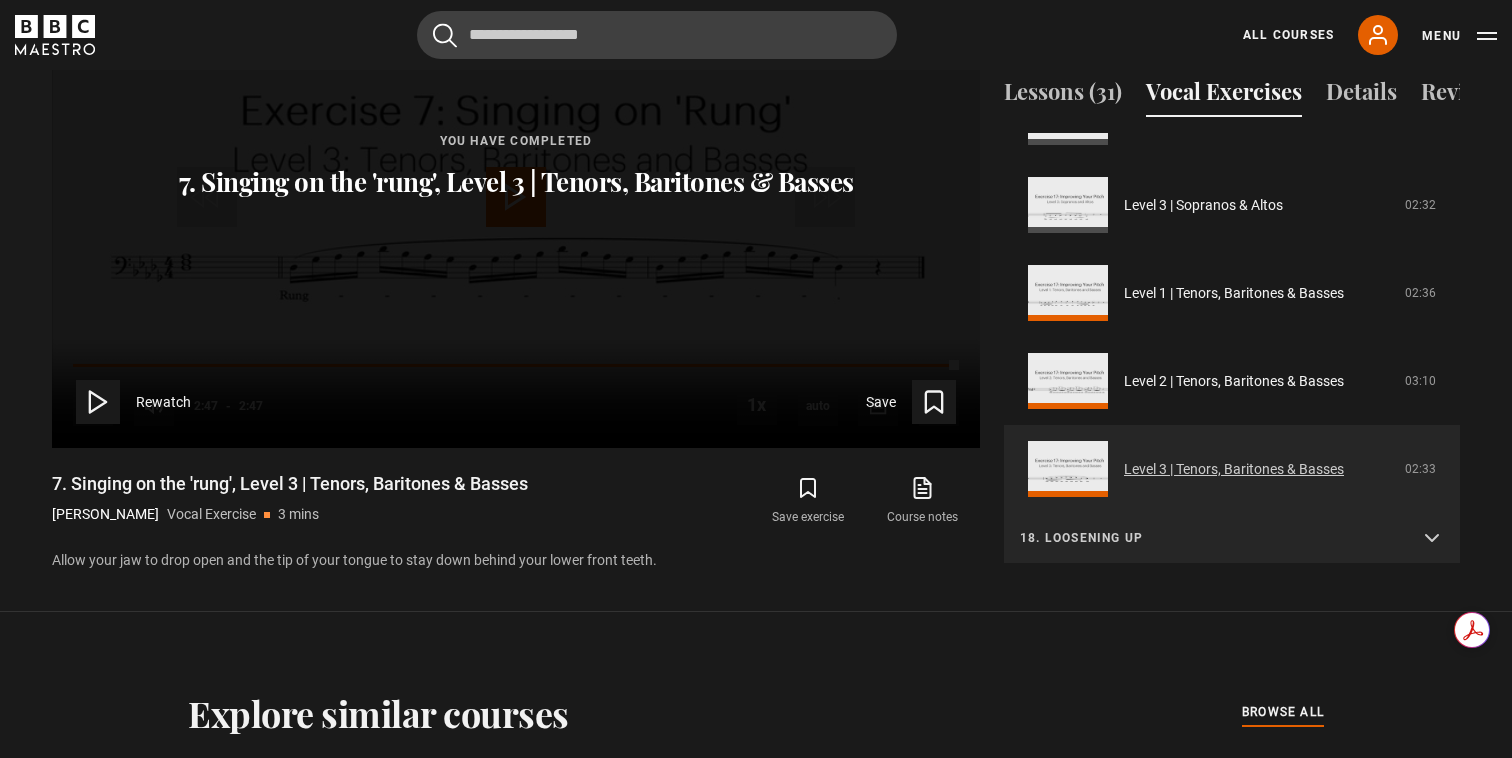 click on "Level 3 | Tenors, Baritones & Basses" at bounding box center [1234, 469] 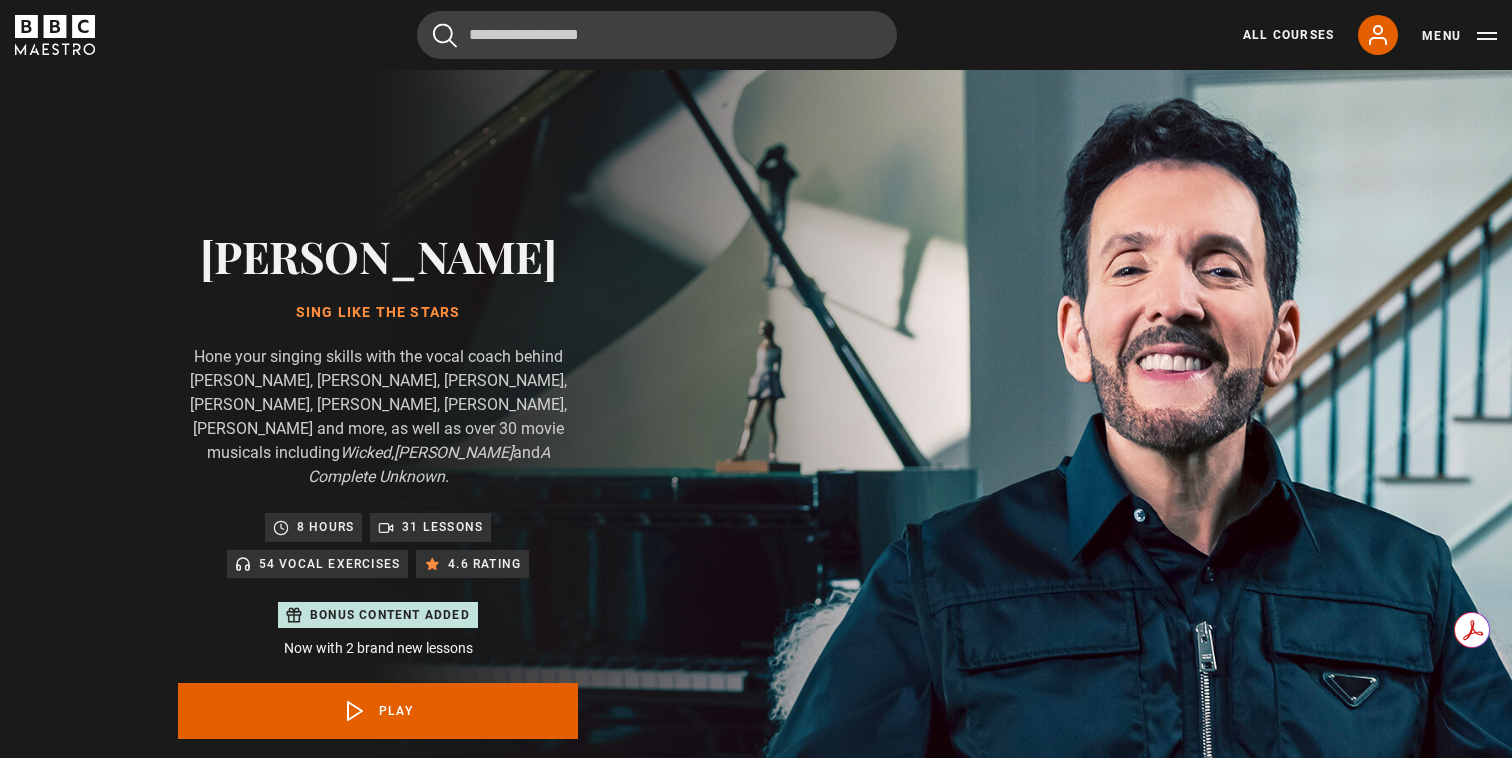 scroll, scrollTop: 956, scrollLeft: 0, axis: vertical 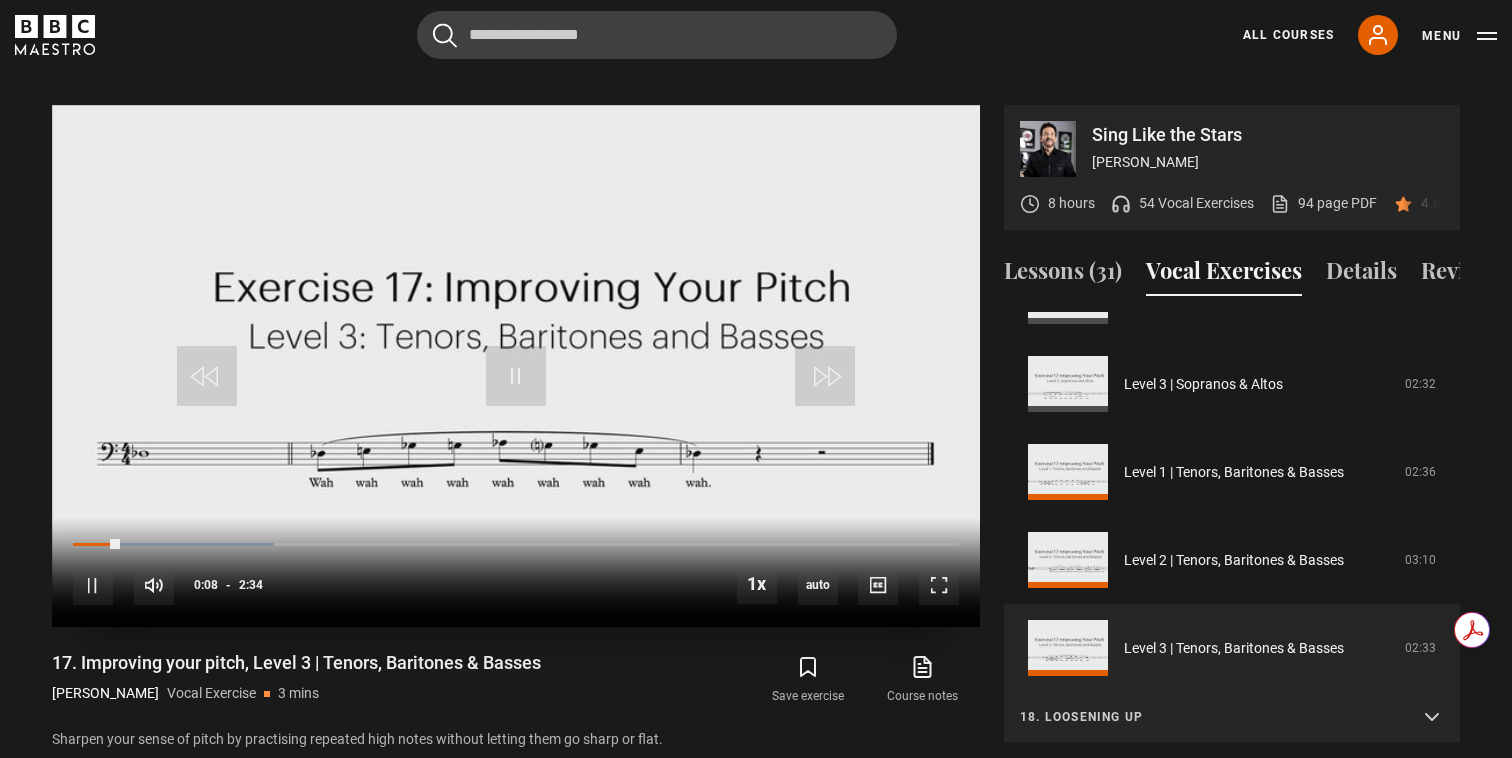 click on "10s Skip Back 10 seconds Pause 10s Skip Forward 10 seconds Loaded :  22.73% 0:51 0:08 Pause Mute Current Time  0:08 - Duration  2:34 1x Playback Rate 2x 1.5x 1x , selected 0.5x auto Quality 360p 720p 1080p 2160p Auto , selected Captions captions off , selected English  Captions" at bounding box center (516, 572) 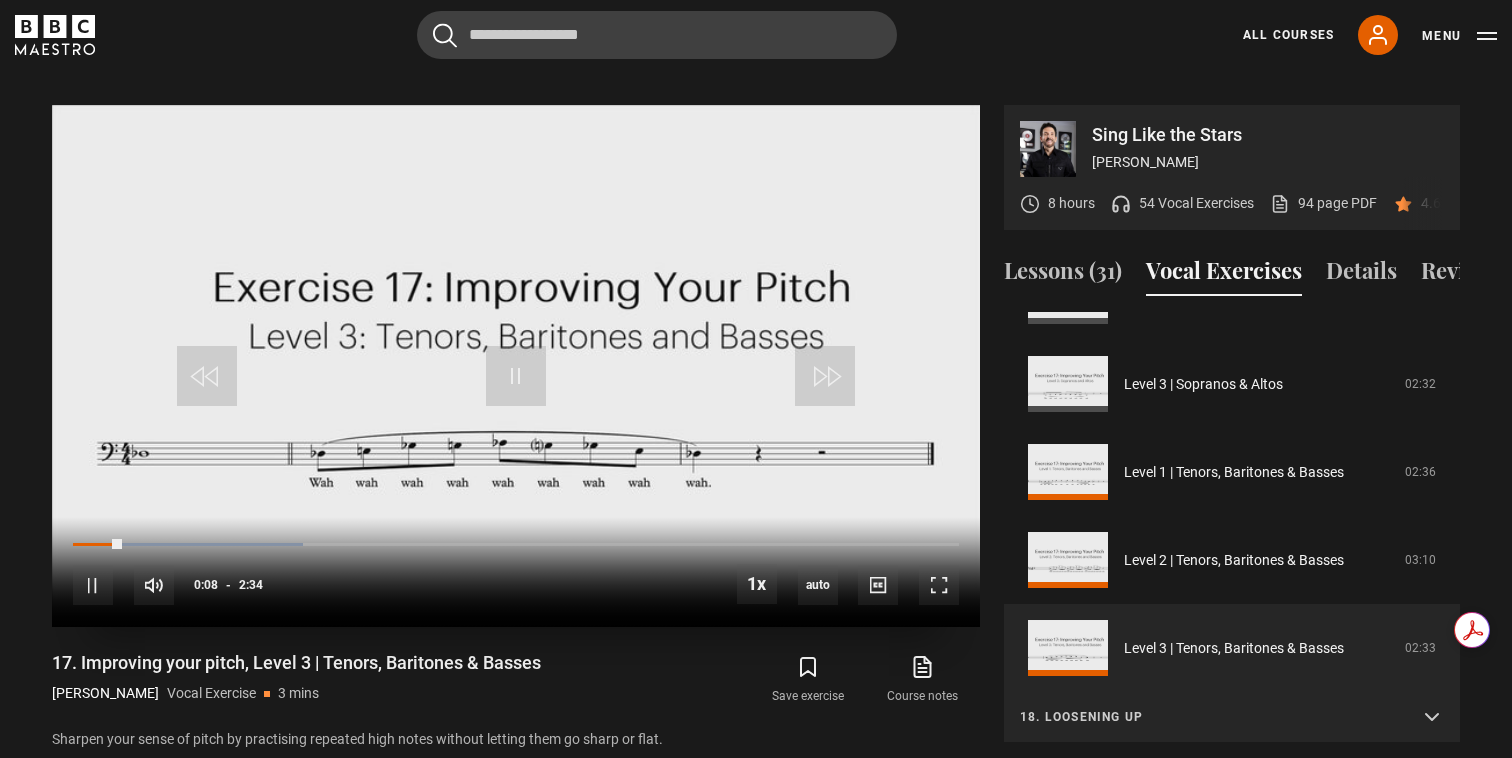 click on "10s Skip Back 10 seconds Pause 10s Skip Forward 10 seconds Loaded :  25.97% 0:51 0:08 Pause Mute Current Time  0:08 - Duration  2:34 1x Playback Rate 2x 1.5x 1x , selected 0.5x auto Quality 360p 720p 1080p 2160p Auto , selected Captions captions off , selected English  Captions" at bounding box center [516, 572] 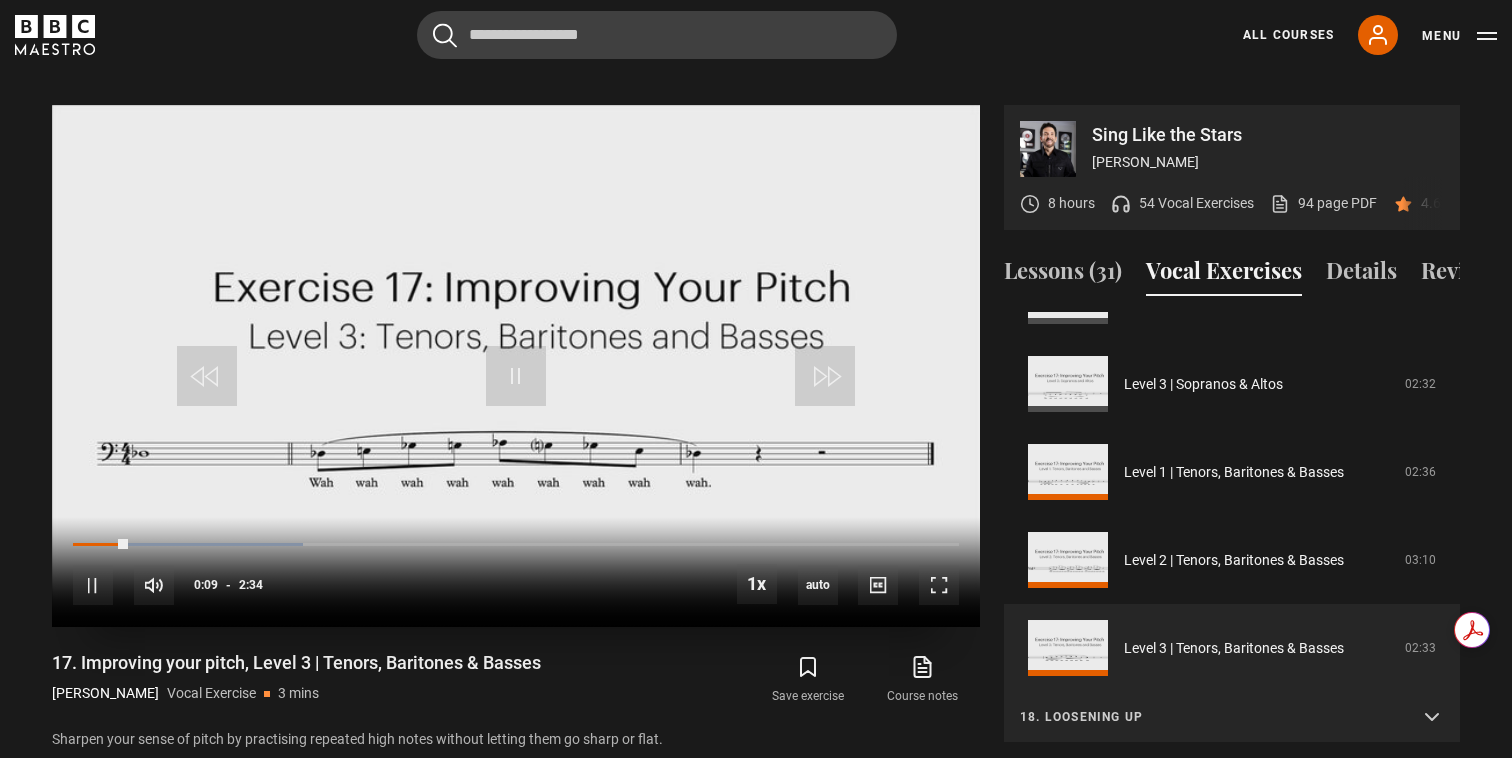 click on "10s Skip Back 10 seconds Pause 10s Skip Forward 10 seconds Loaded :  25.97% 0:51 0:09 Pause Mute Current Time  0:09 - Duration  2:34 1x Playback Rate 2x 1.5x 1x , selected 0.5x auto Quality 360p 720p 1080p 2160p Auto , selected Captions captions off , selected English  Captions" at bounding box center (516, 572) 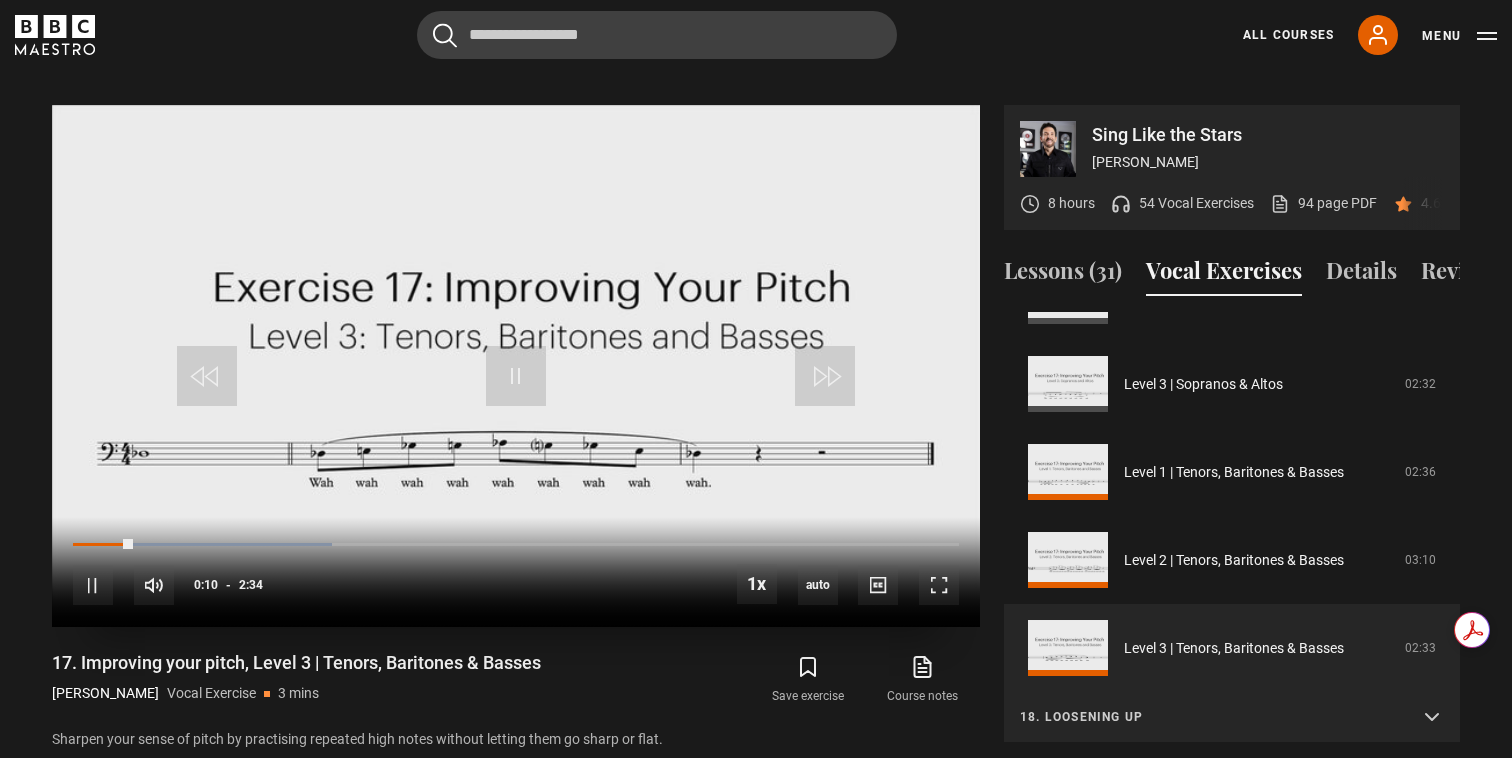 click on "10s Skip Back 10 seconds Pause 10s Skip Forward 10 seconds Loaded :  29.22% 0:51 0:10 Pause Mute Current Time  0:10 - Duration  2:34 1x Playback Rate 2x 1.5x 1x , selected 0.5x auto Quality 360p 720p 1080p 2160p Auto , selected Captions captions off , selected English  Captions" at bounding box center (516, 572) 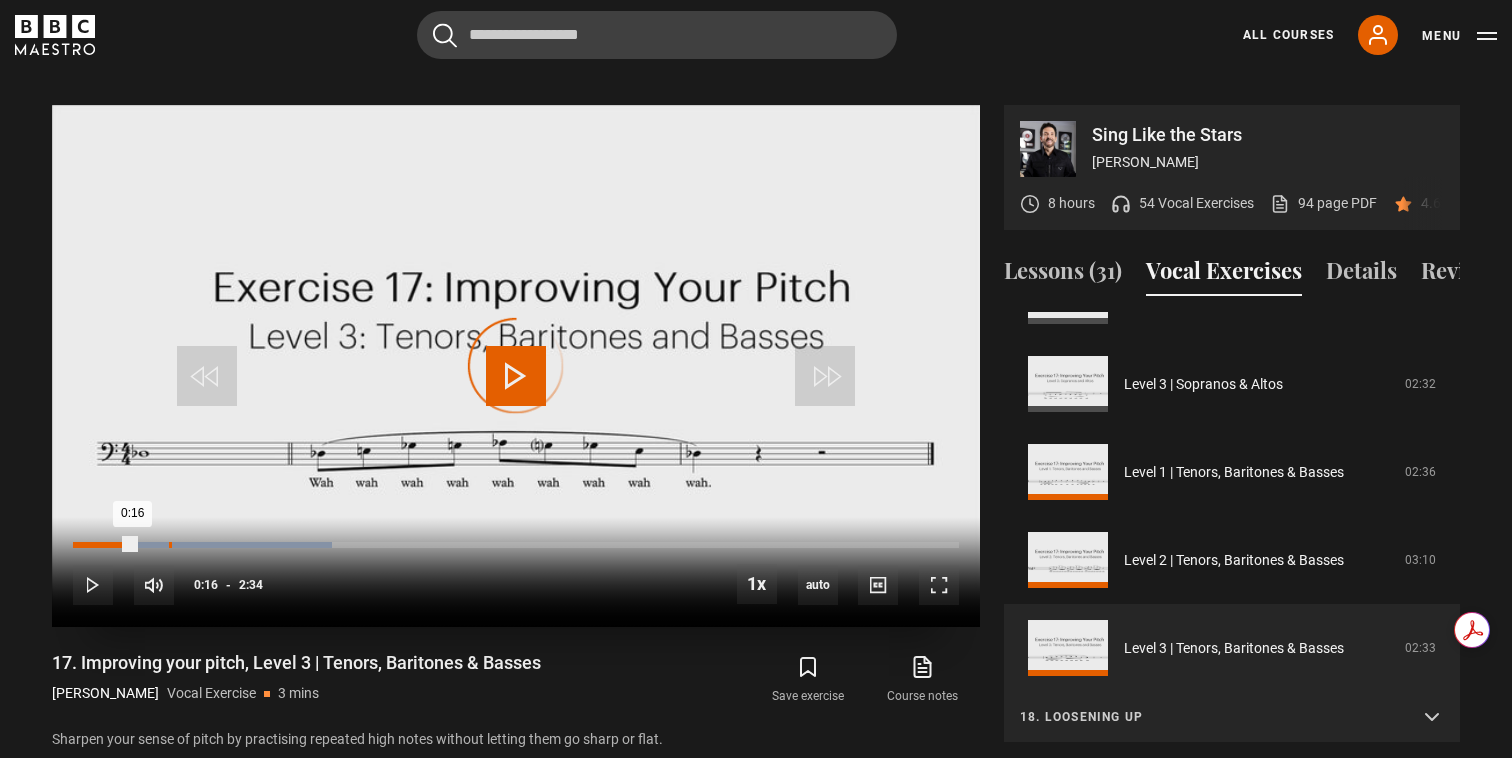 click on "0:16" at bounding box center [170, 545] 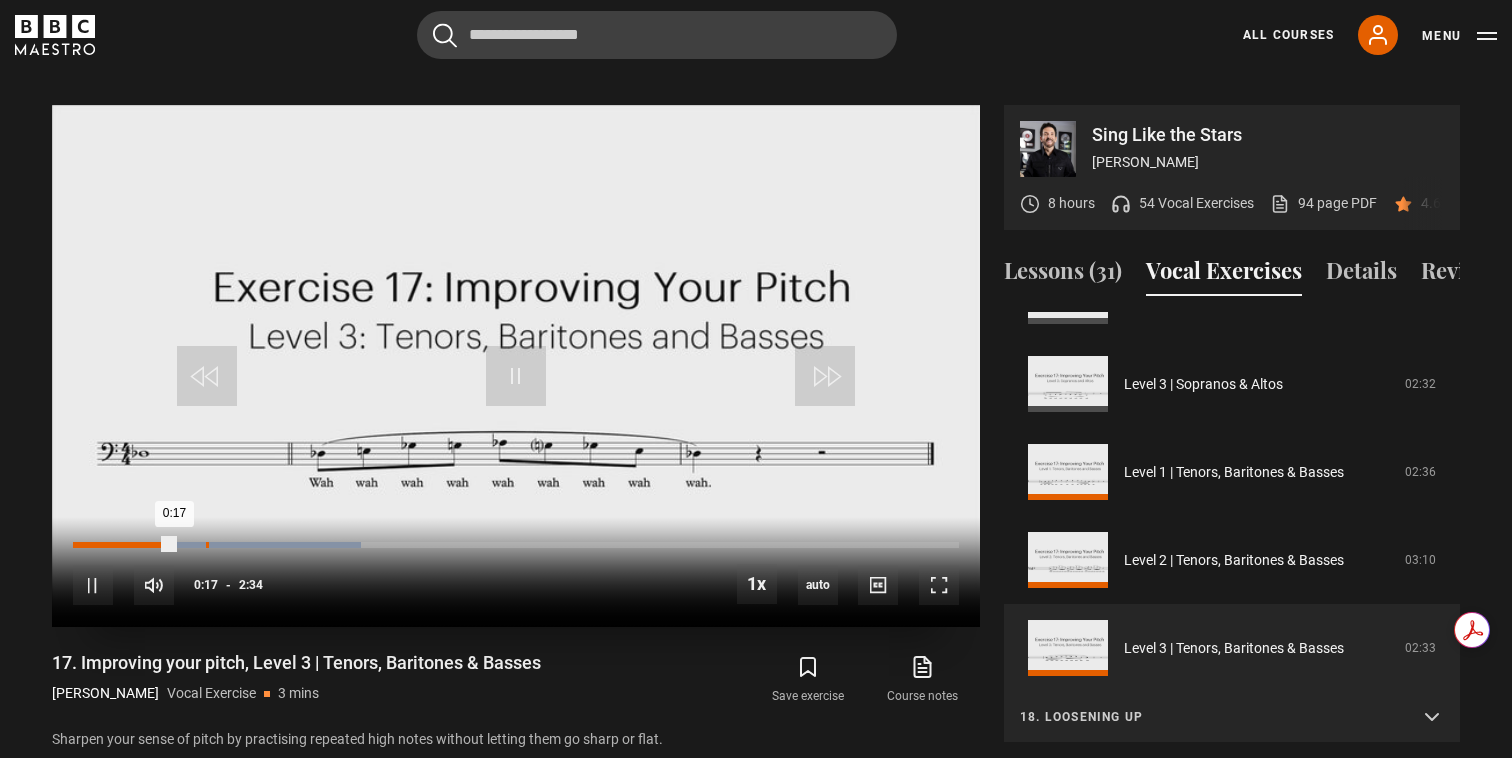 click on "Loaded :  32.47% 0:23 0:17" at bounding box center [516, 545] 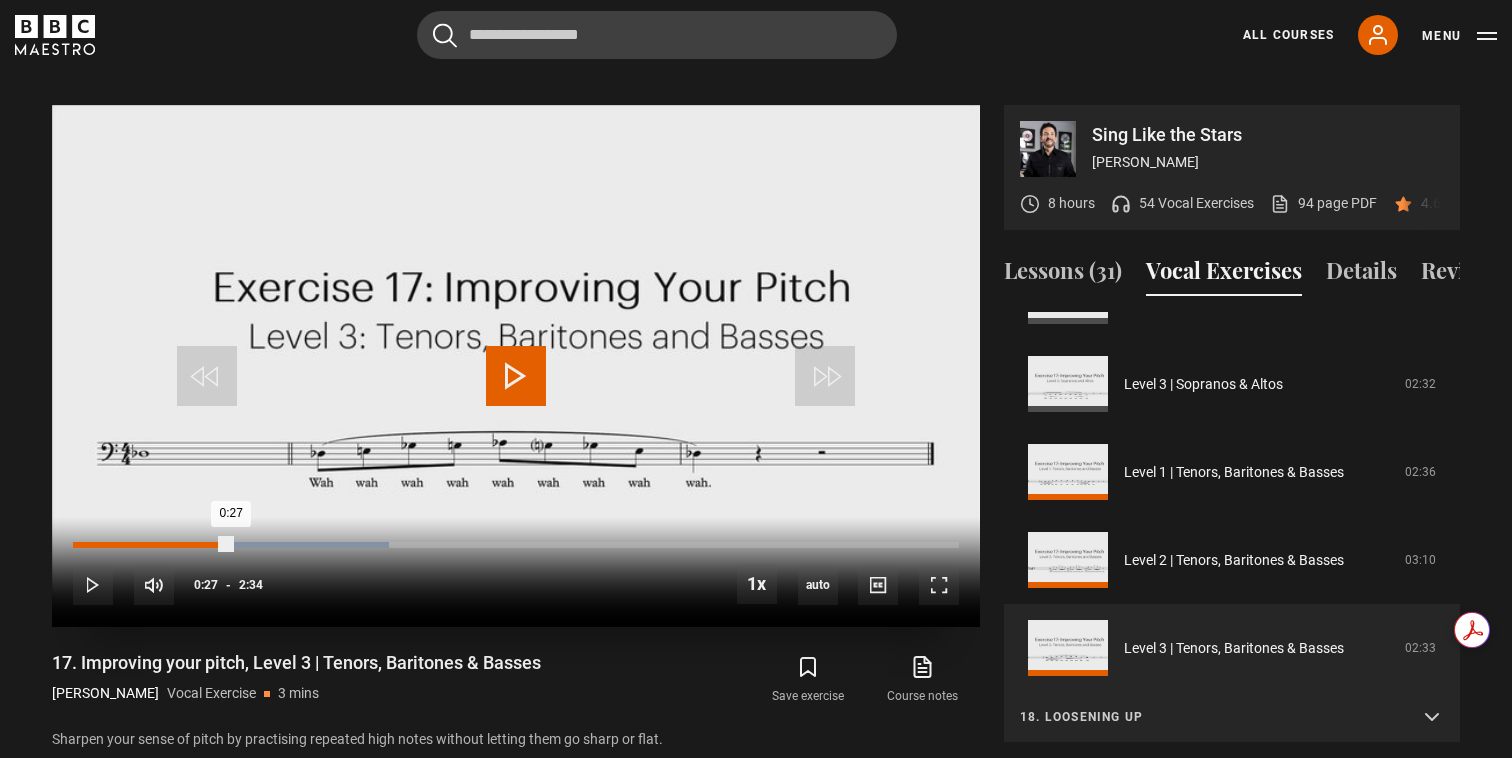 click on "Loaded :  35.71% 0:27 0:27" at bounding box center (516, 545) 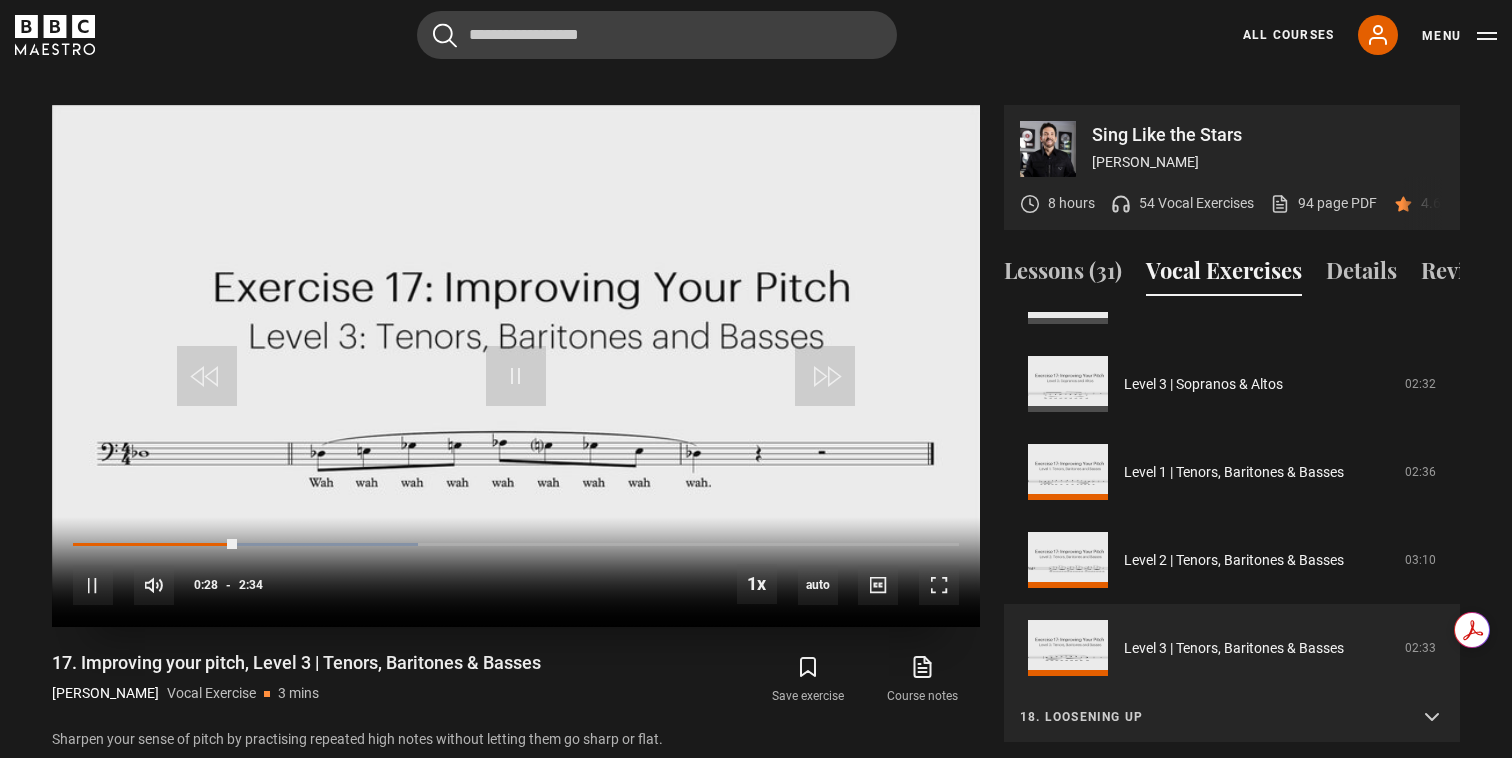 click on "10s Skip Back 10 seconds Pause 10s Skip Forward 10 seconds Loaded :  38.96% 0:26 0:28 Pause Mute Current Time  0:28 - Duration  2:34 1x Playback Rate 2x 1.5x 1x , selected 0.5x auto Quality 360p 720p 1080p 2160p Auto , selected Captions captions off , selected English  Captions" at bounding box center (516, 572) 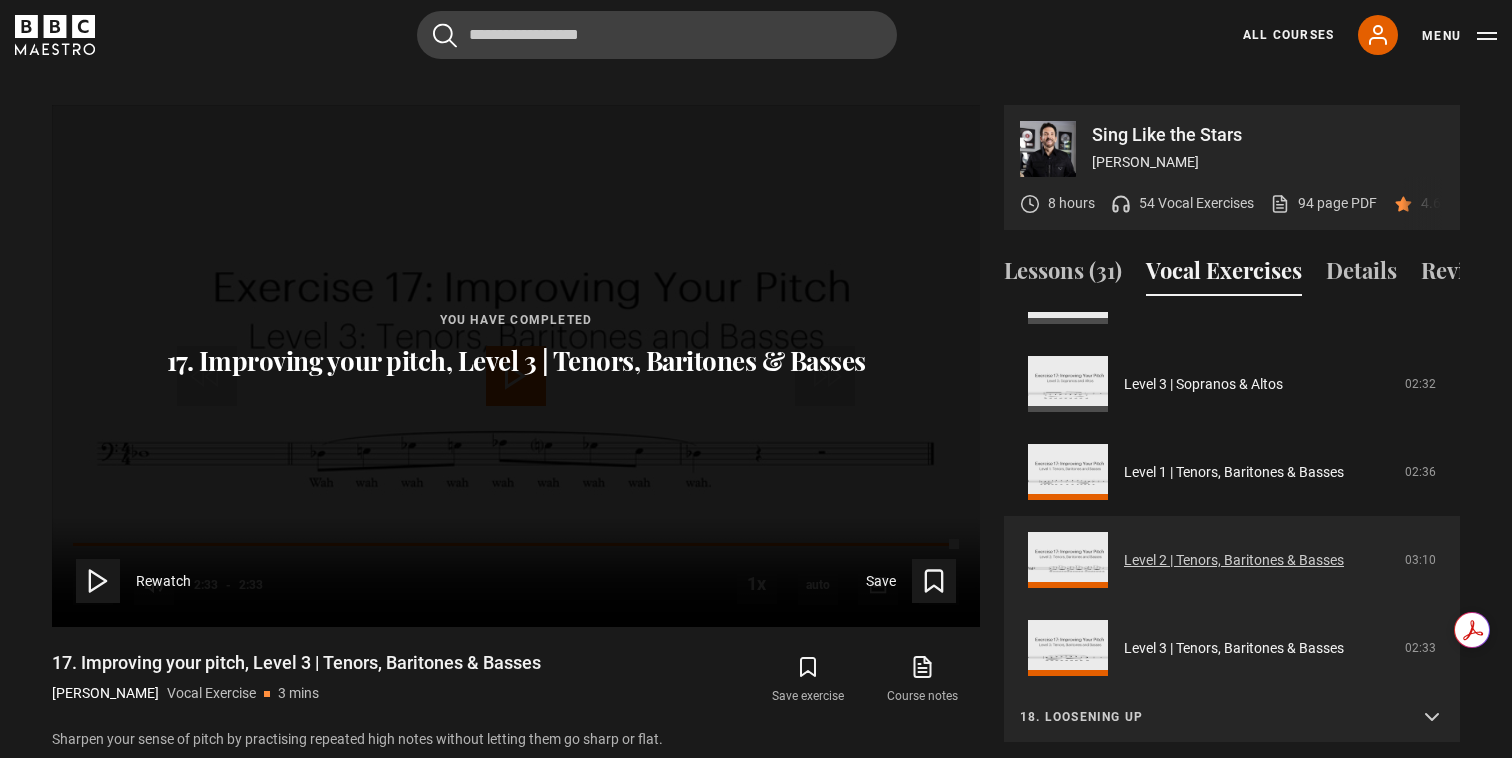 click on "Level 2 | Tenors, Baritones & Basses" at bounding box center (1234, 560) 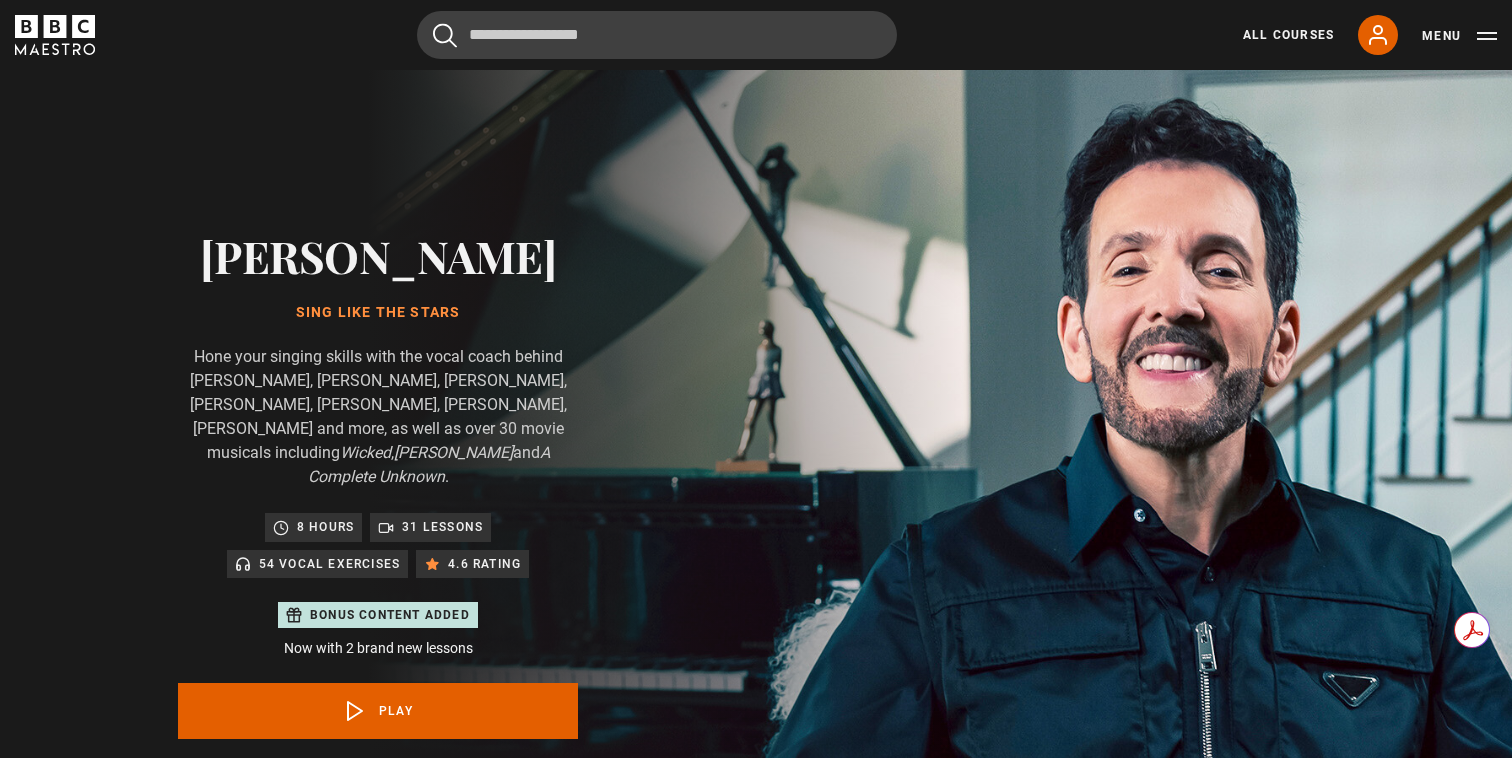 click on "Level 2 | Tenors, Baritones & Basses" at bounding box center (1234, 2548) 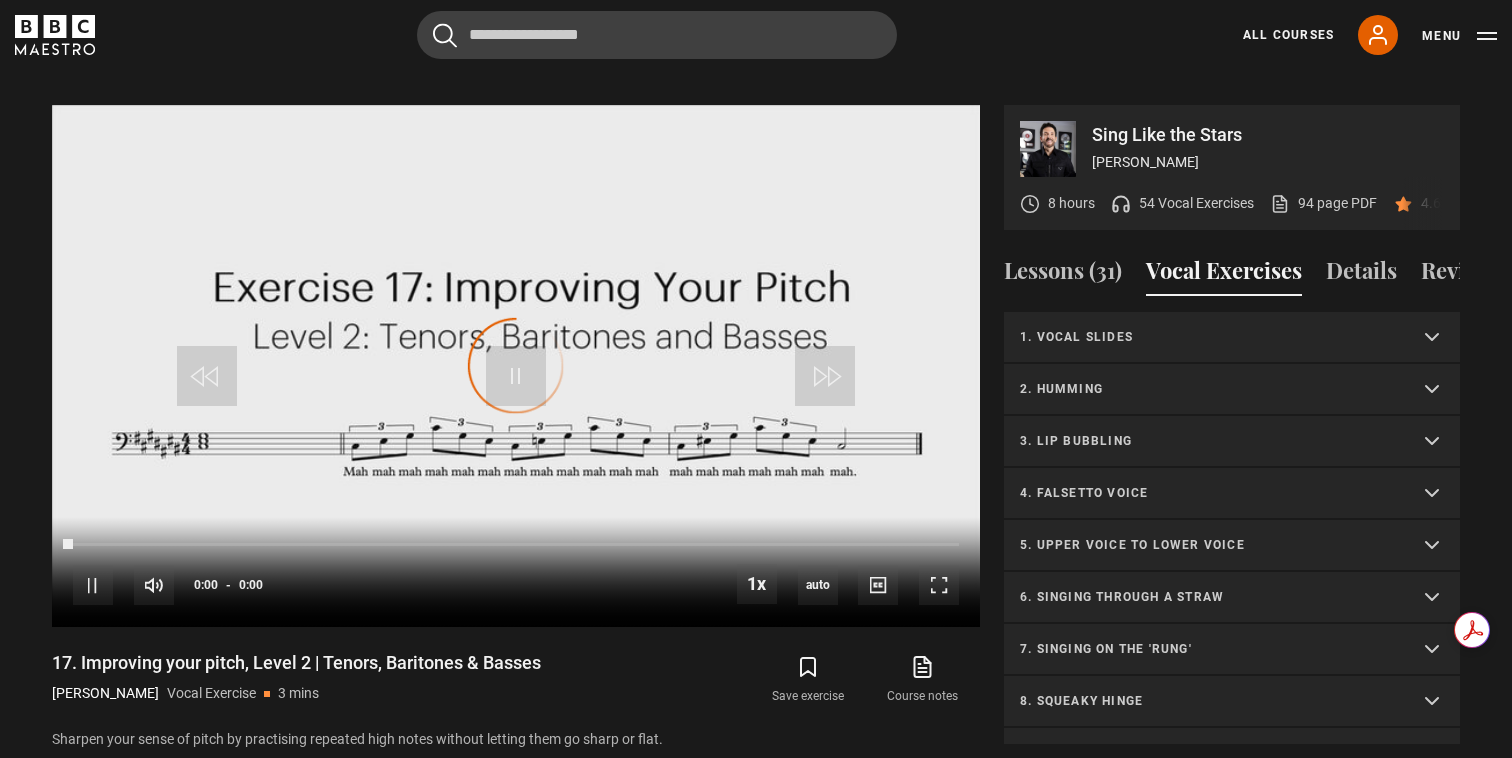 scroll, scrollTop: 0, scrollLeft: 0, axis: both 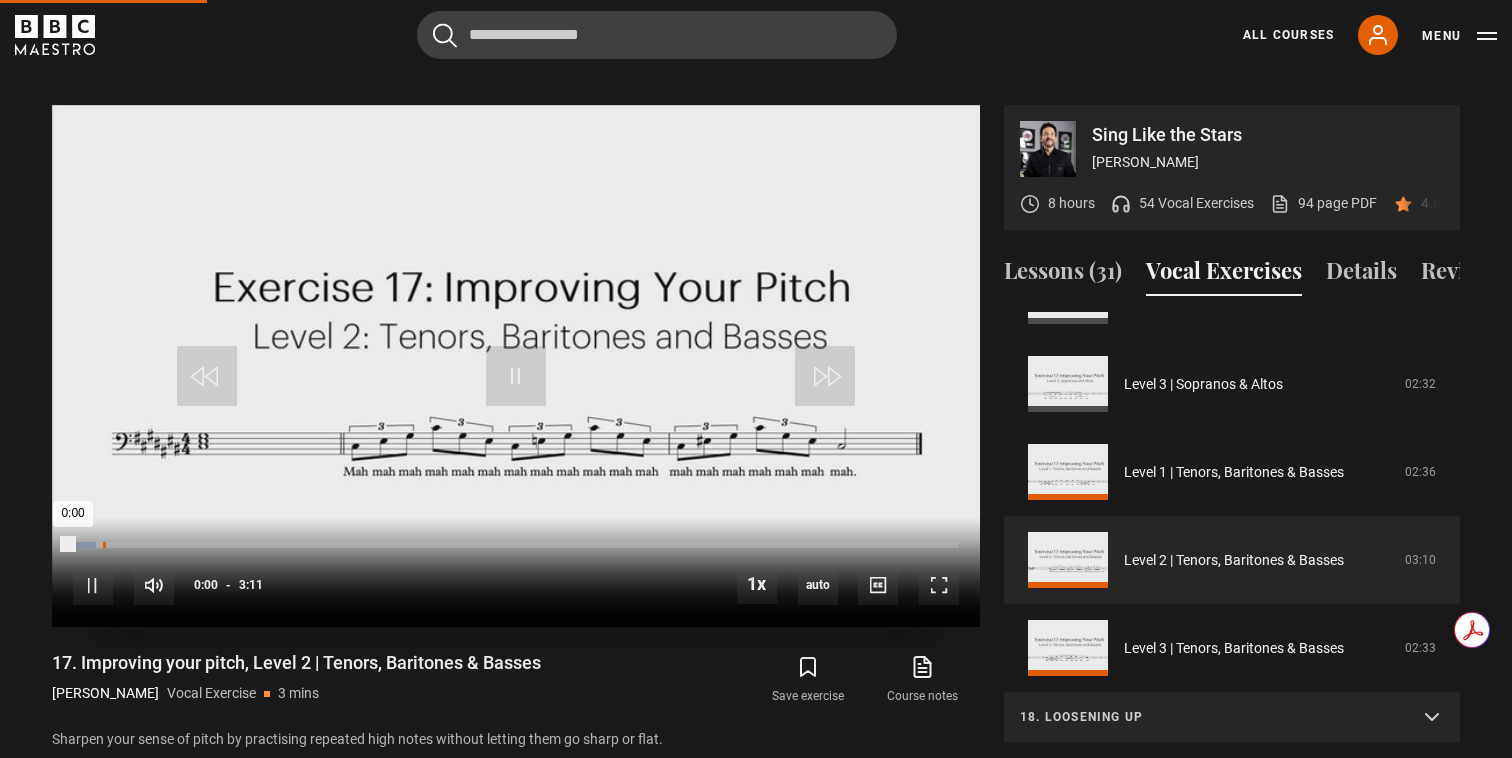 click on "0:06" at bounding box center (104, 545) 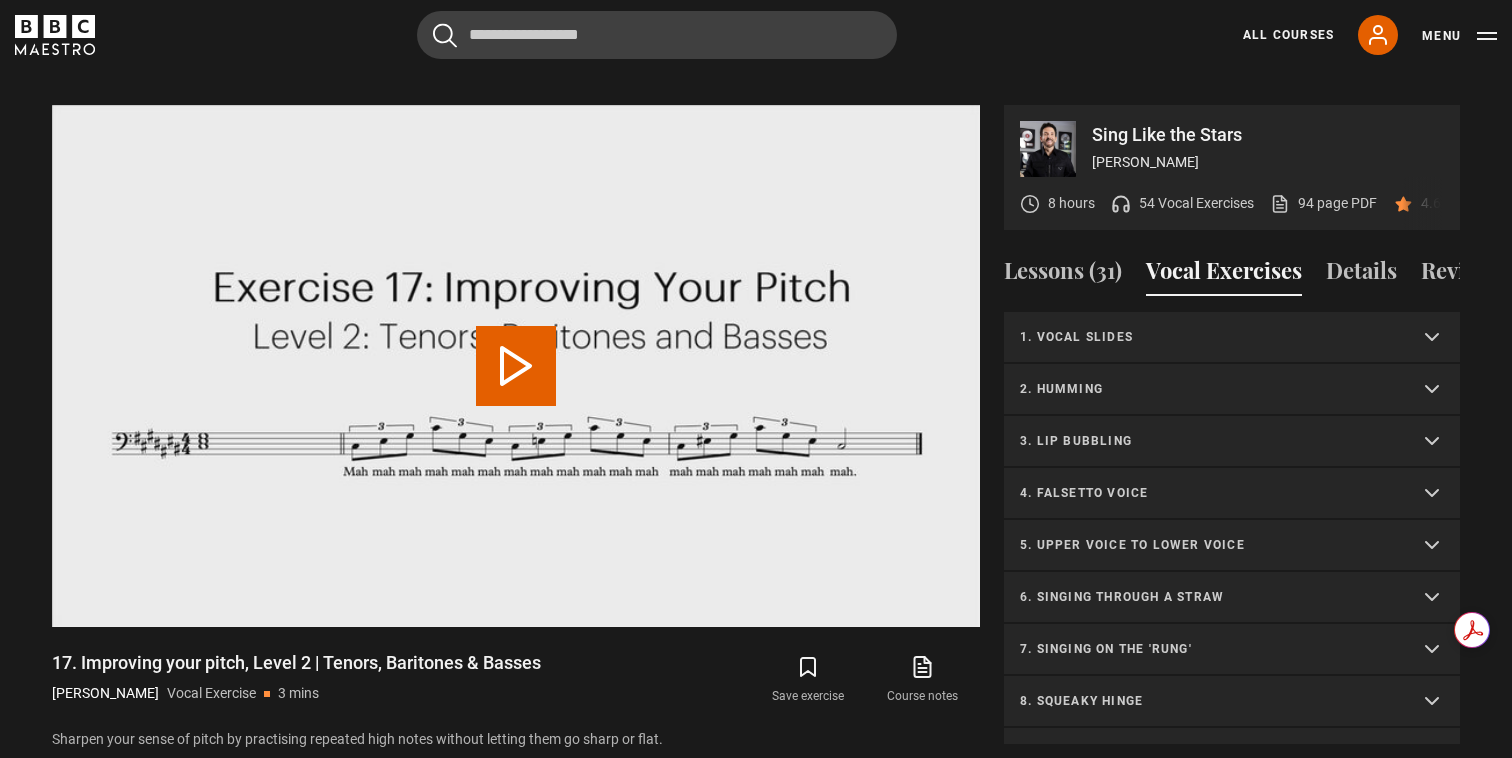 scroll, scrollTop: 1032, scrollLeft: 0, axis: vertical 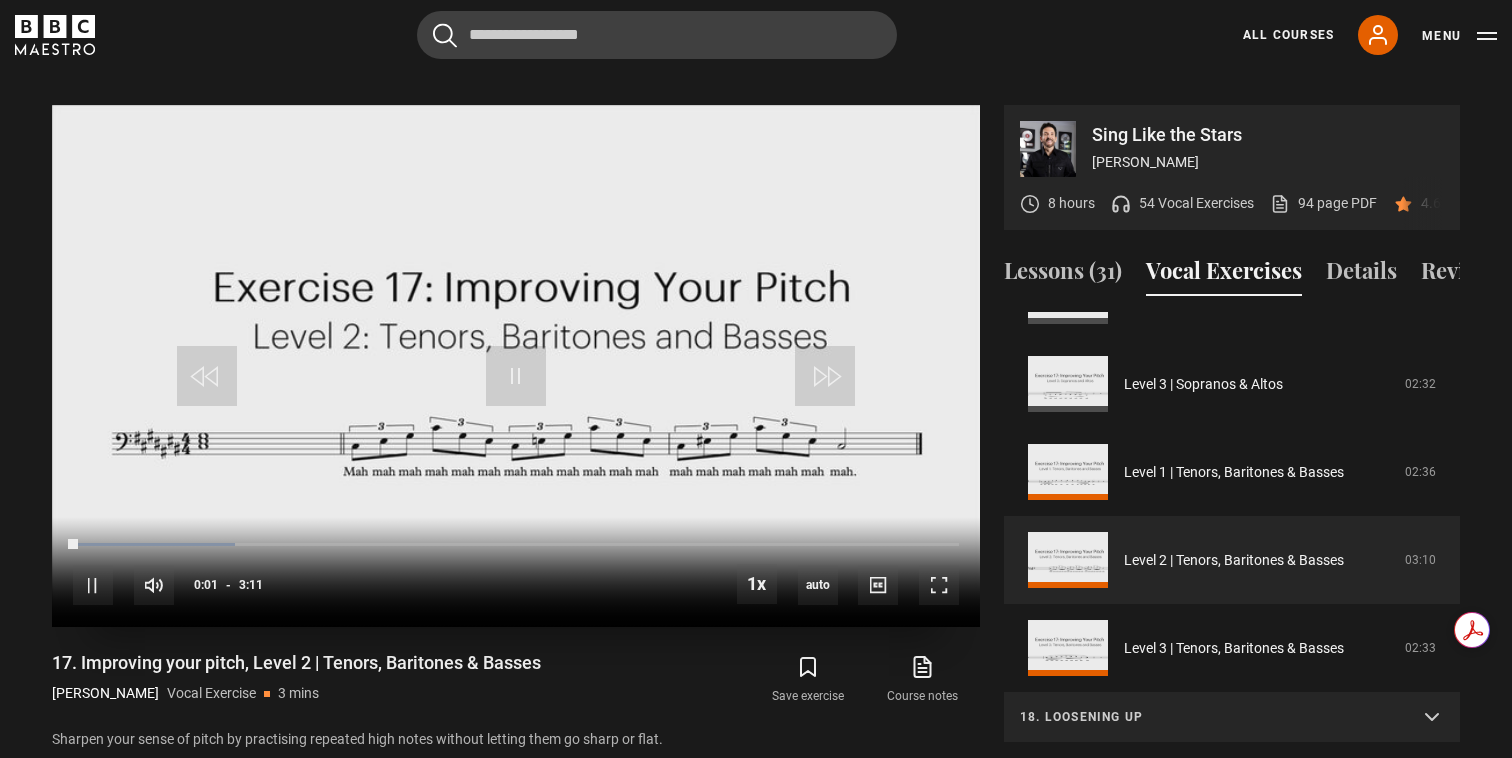 click on "10s Skip Back 10 seconds Pause 10s Skip Forward 10 seconds Loaded :  18.32% 0:10 0:01 Pause Mute Current Time  0:01 - Duration  3:11 1x Playback Rate 2x 1.5x 1x , selected 0.5x auto Quality 360p 720p 1080p 2160p Auto , selected Captions captions off , selected English  Captions" at bounding box center [516, 572] 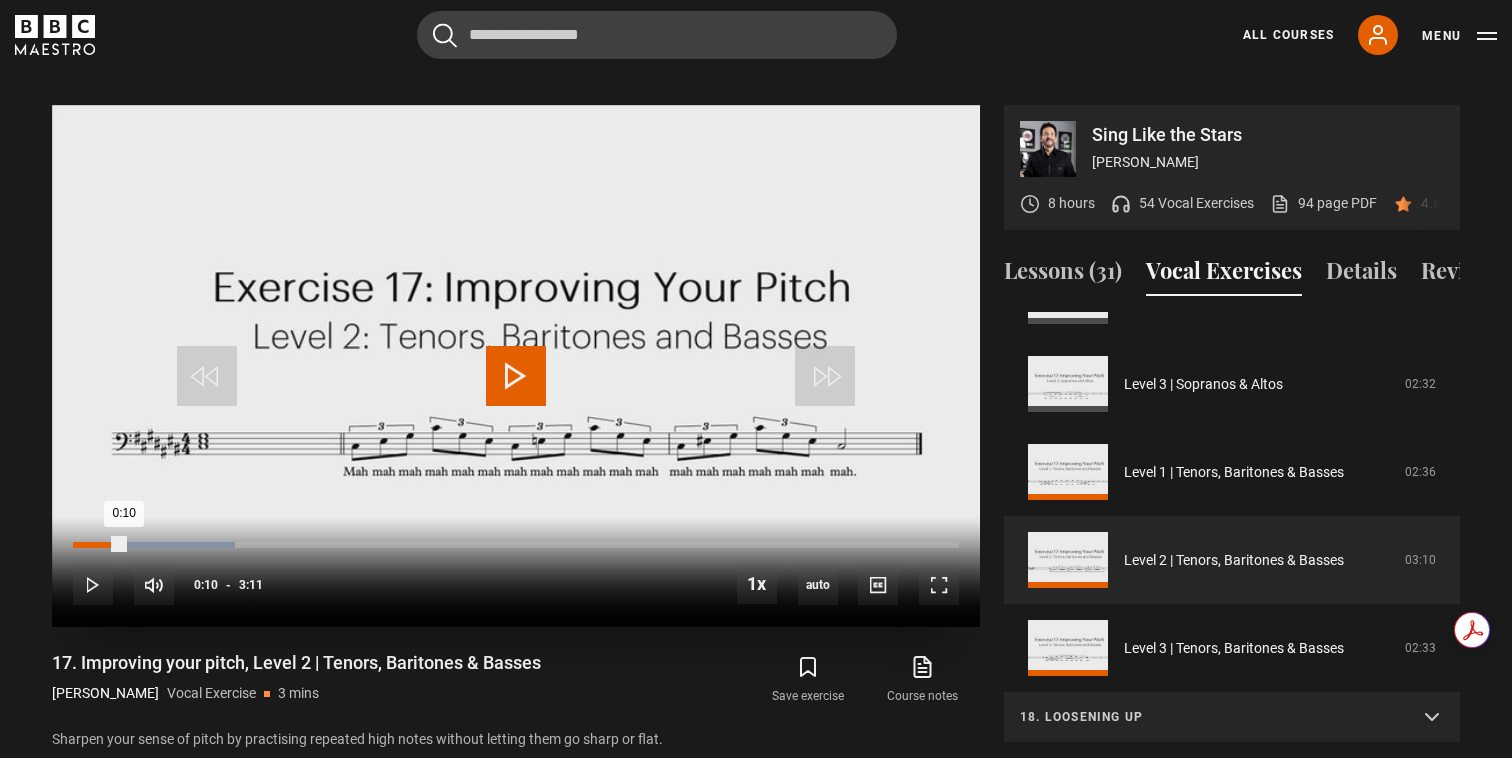 click on "Loaded :  18.32% 0:10 0:10" at bounding box center (516, 545) 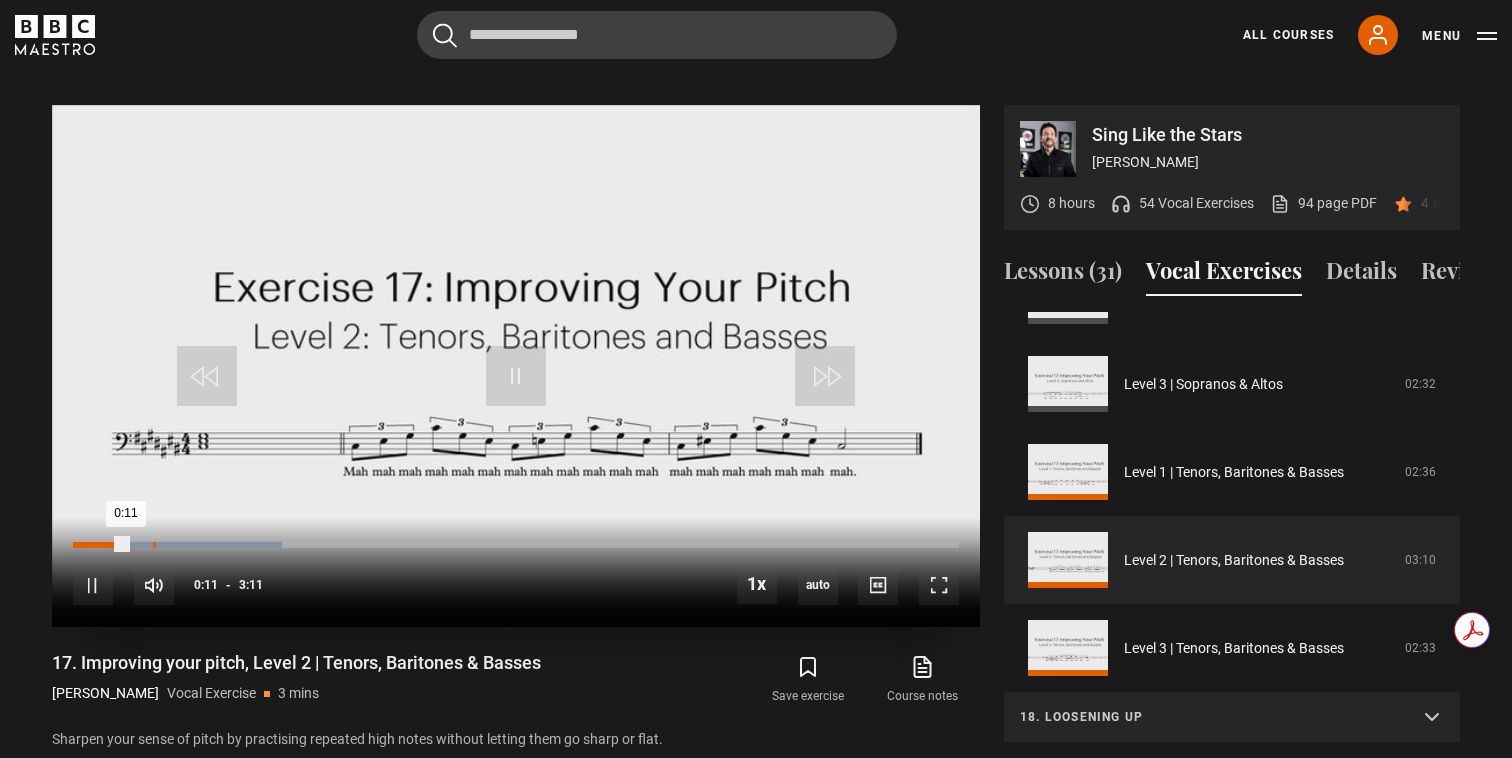 click on "Loaded :  23.56% 0:17 0:11" at bounding box center (516, 545) 